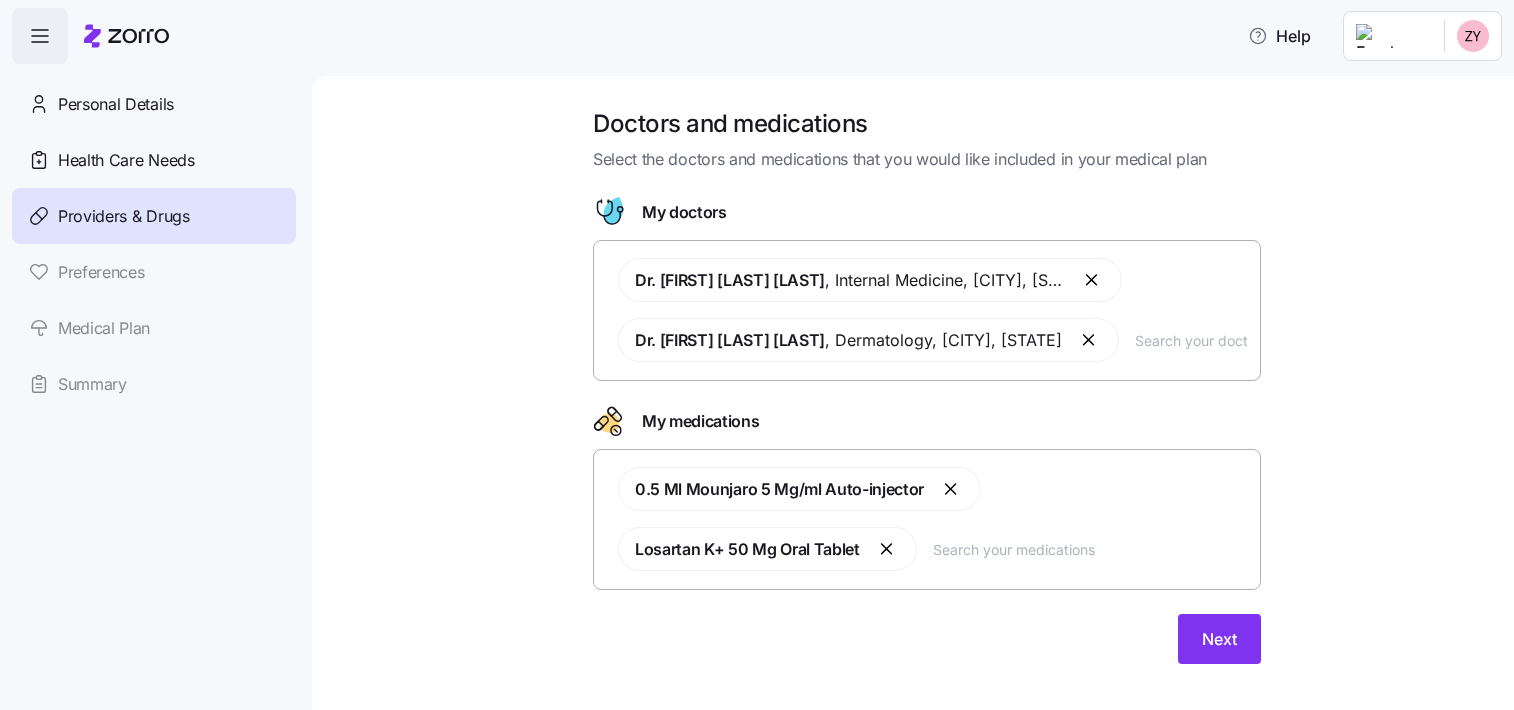 scroll, scrollTop: 0, scrollLeft: 0, axis: both 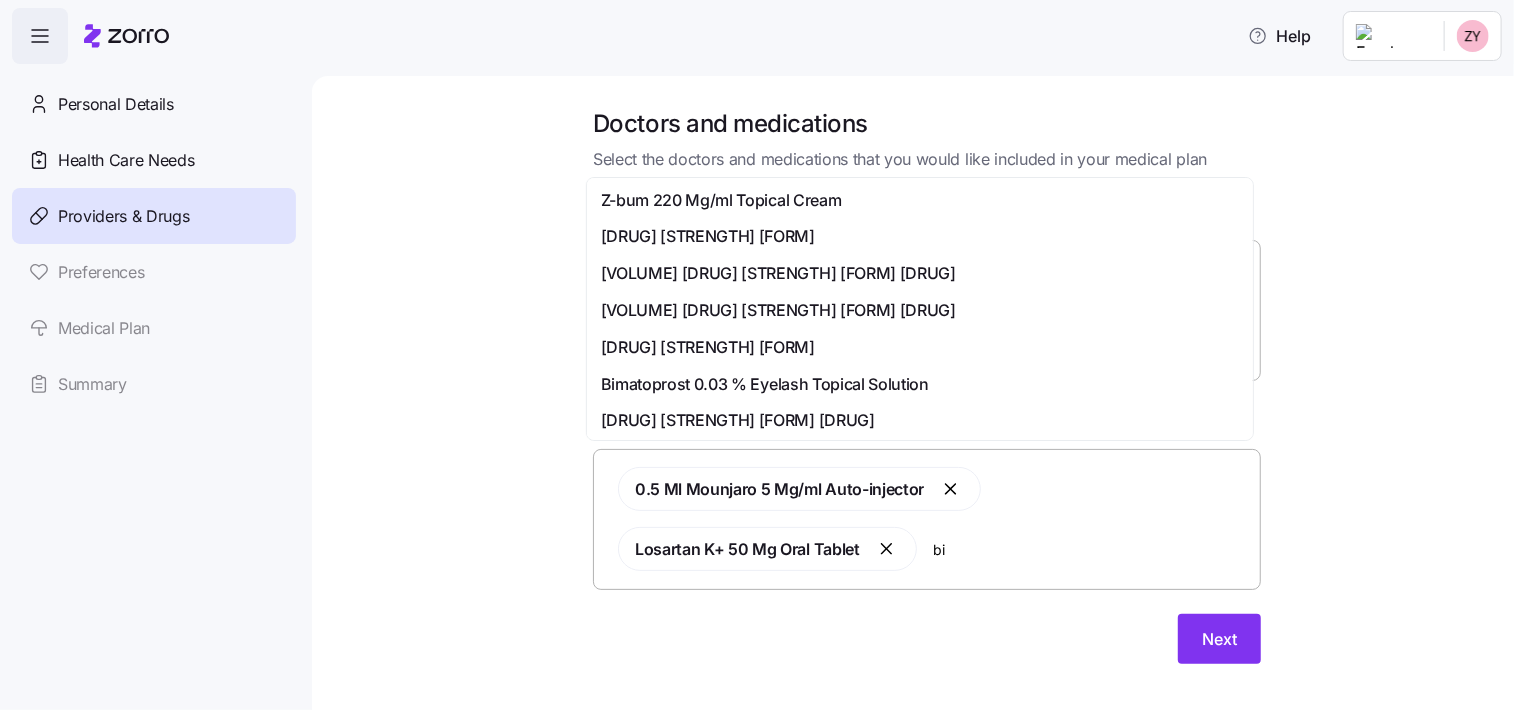 type on "b" 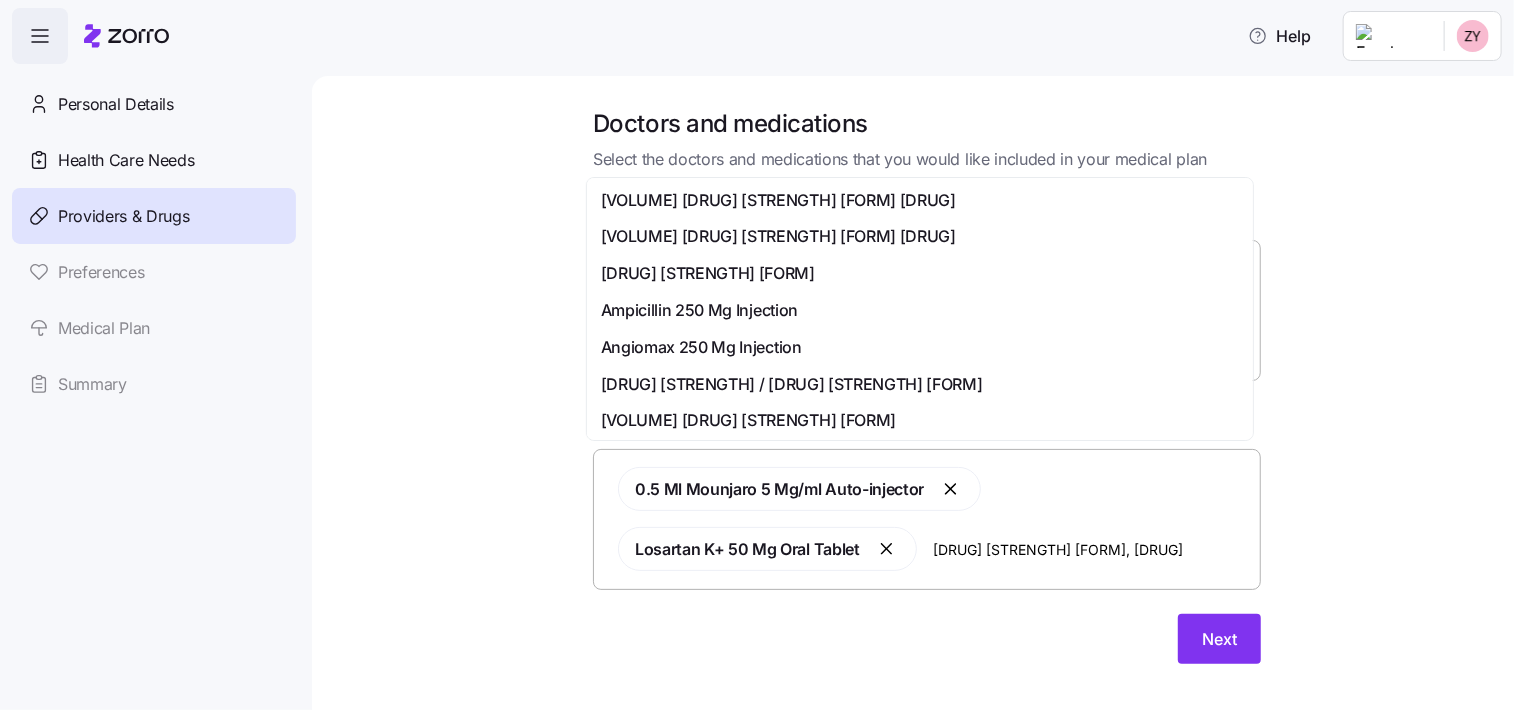click on "[DRUG] [STRENGTH] [FORM], [DRUG]" at bounding box center [1090, 549] 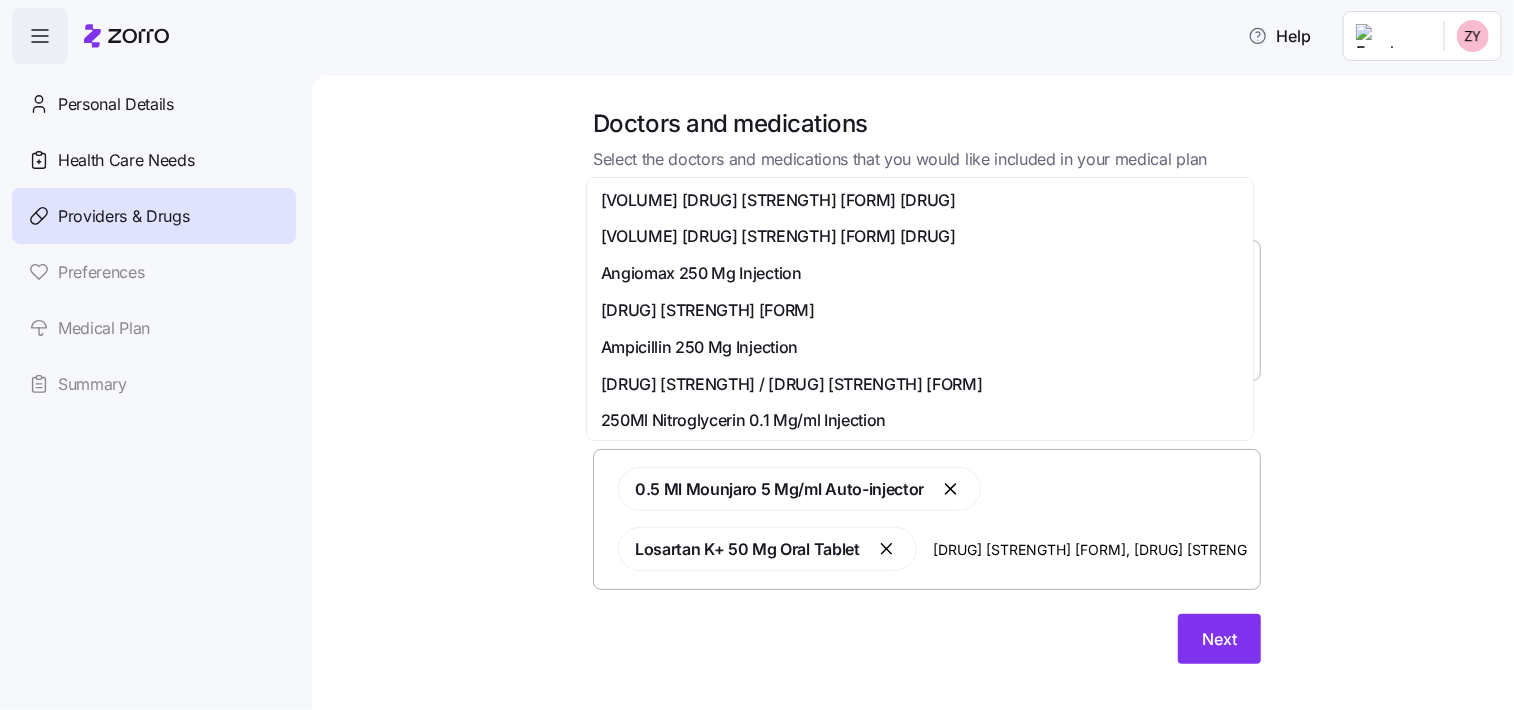 scroll, scrollTop: 0, scrollLeft: 12, axis: horizontal 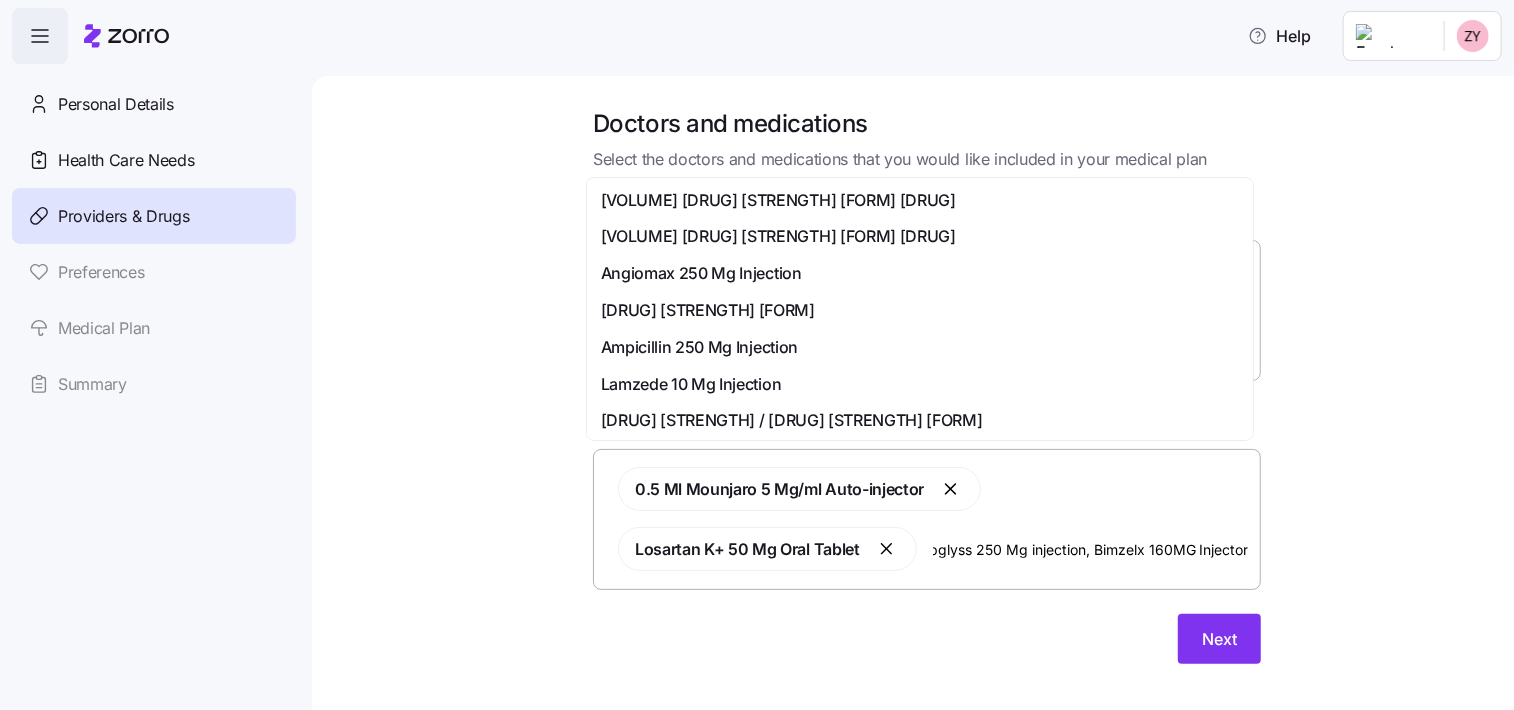 click on "Ebglyss 250 Mg injection, Bimzelx 160MG Injector" at bounding box center [1090, 549] 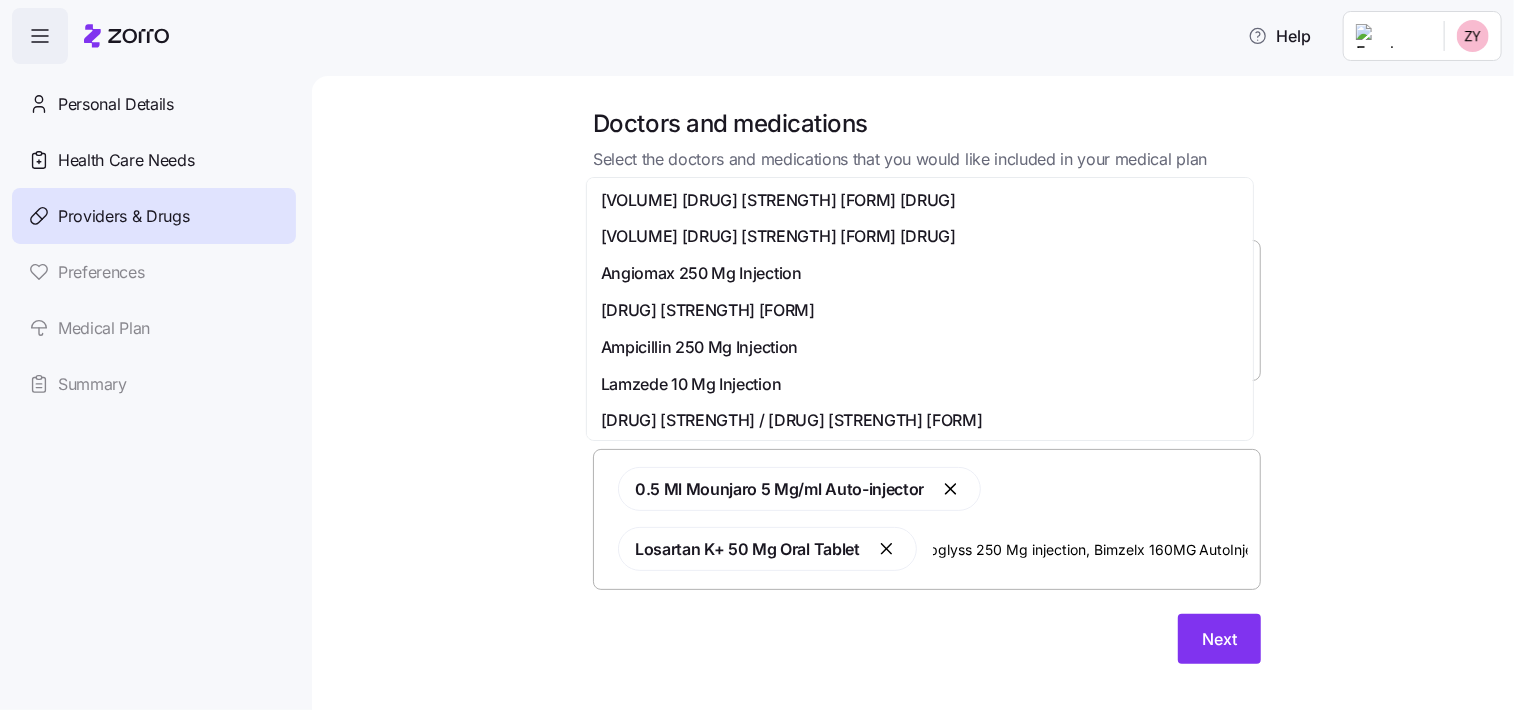 type on "[DRUG] [STRENGTH] [FORM], [DRUG] [STRENGTH] [FORM] [FORM]" 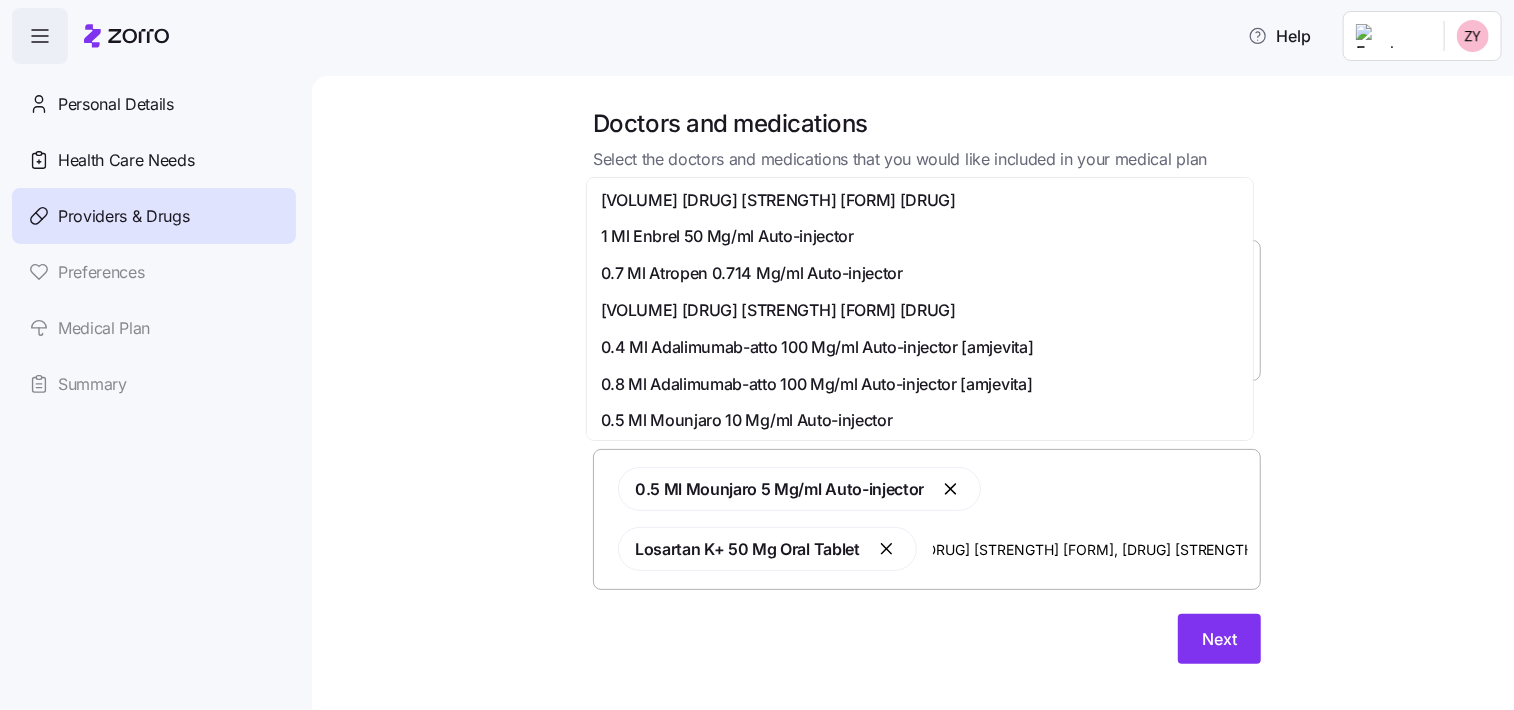 click on "[VOLUME] [DRUG] [STRENGTH] [FORM] [DRUG]" at bounding box center [778, 200] 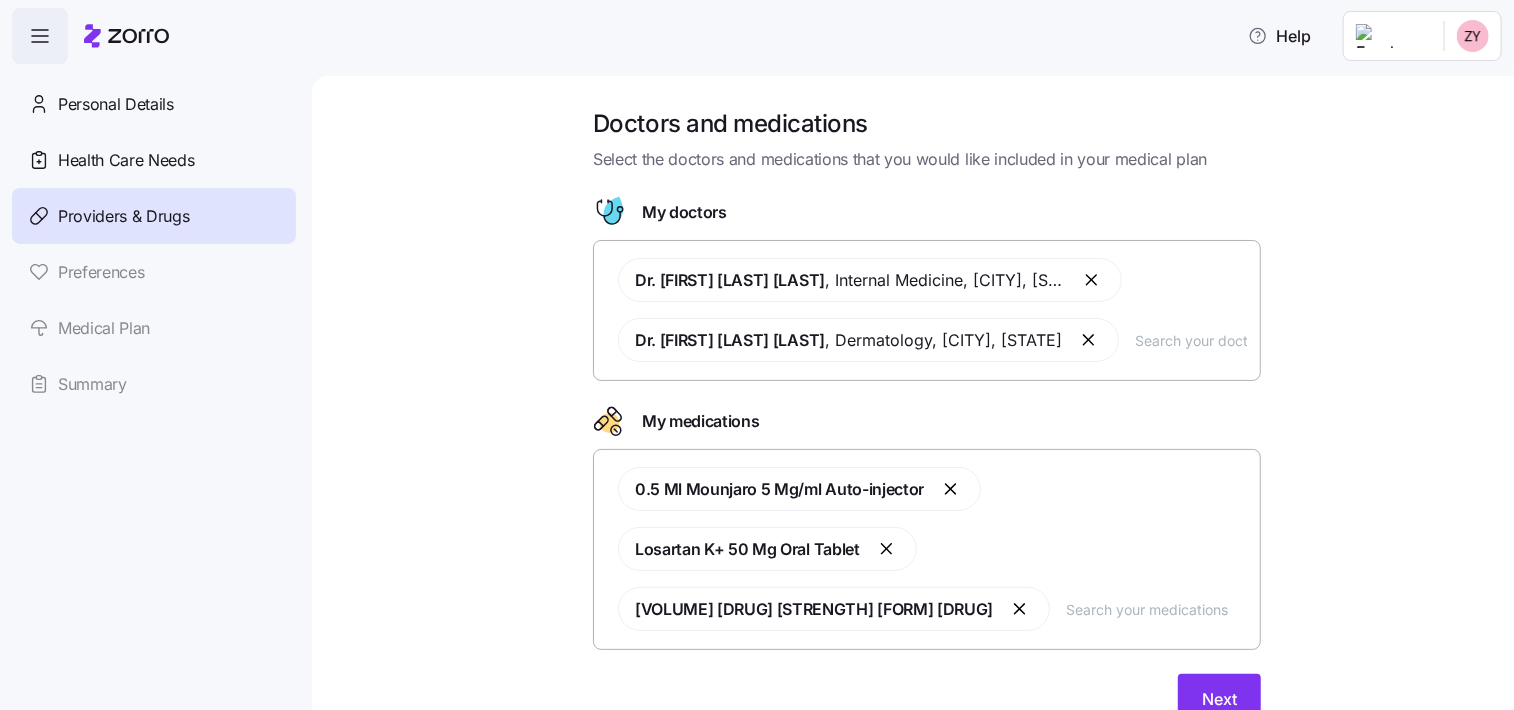 scroll, scrollTop: 0, scrollLeft: 0, axis: both 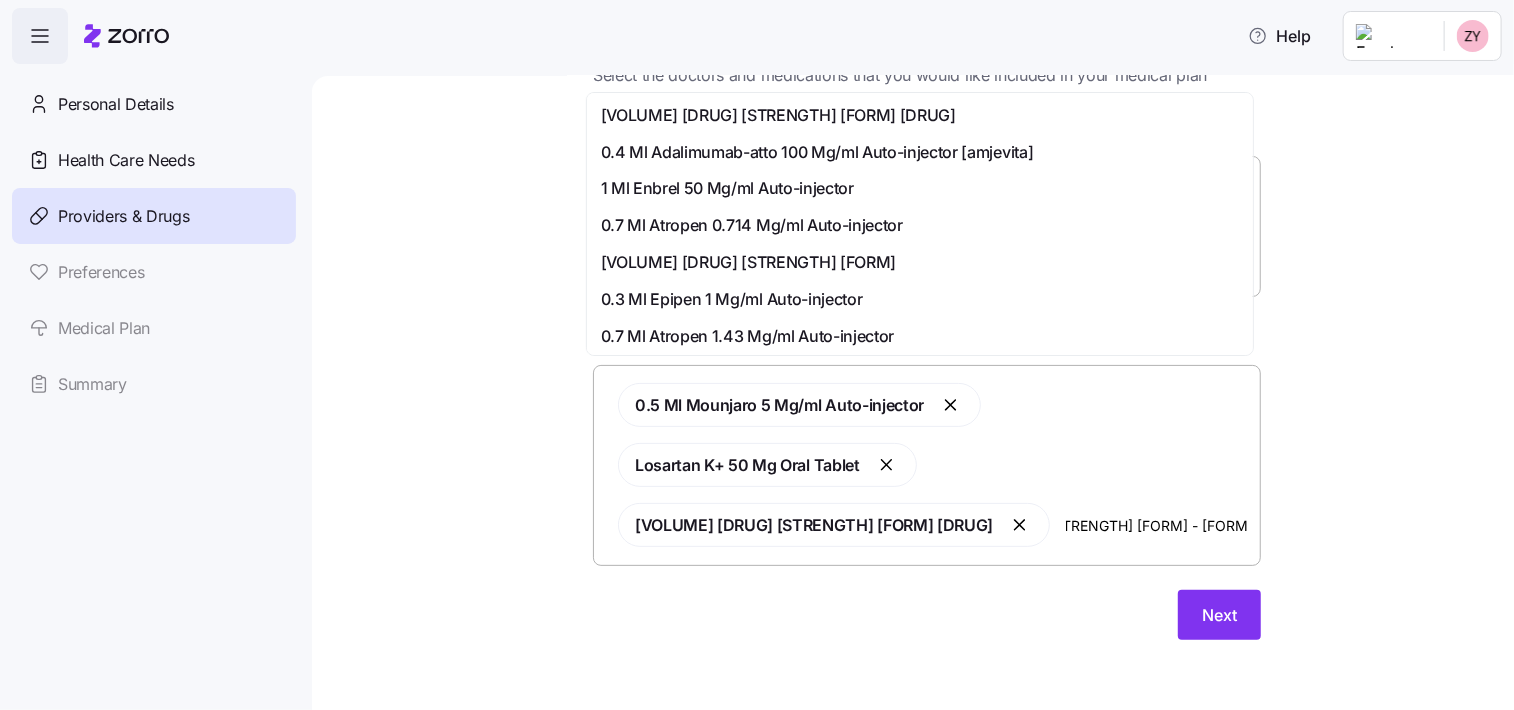 click on "[VOLUME] [DRUG] [STRENGTH] [FORM] [DRUG] [STRENGTH] [FORM] [DRUG] [STRENGTH] [FORM] [DRUG] [STRENGTH] [FORM]" at bounding box center [927, 465] 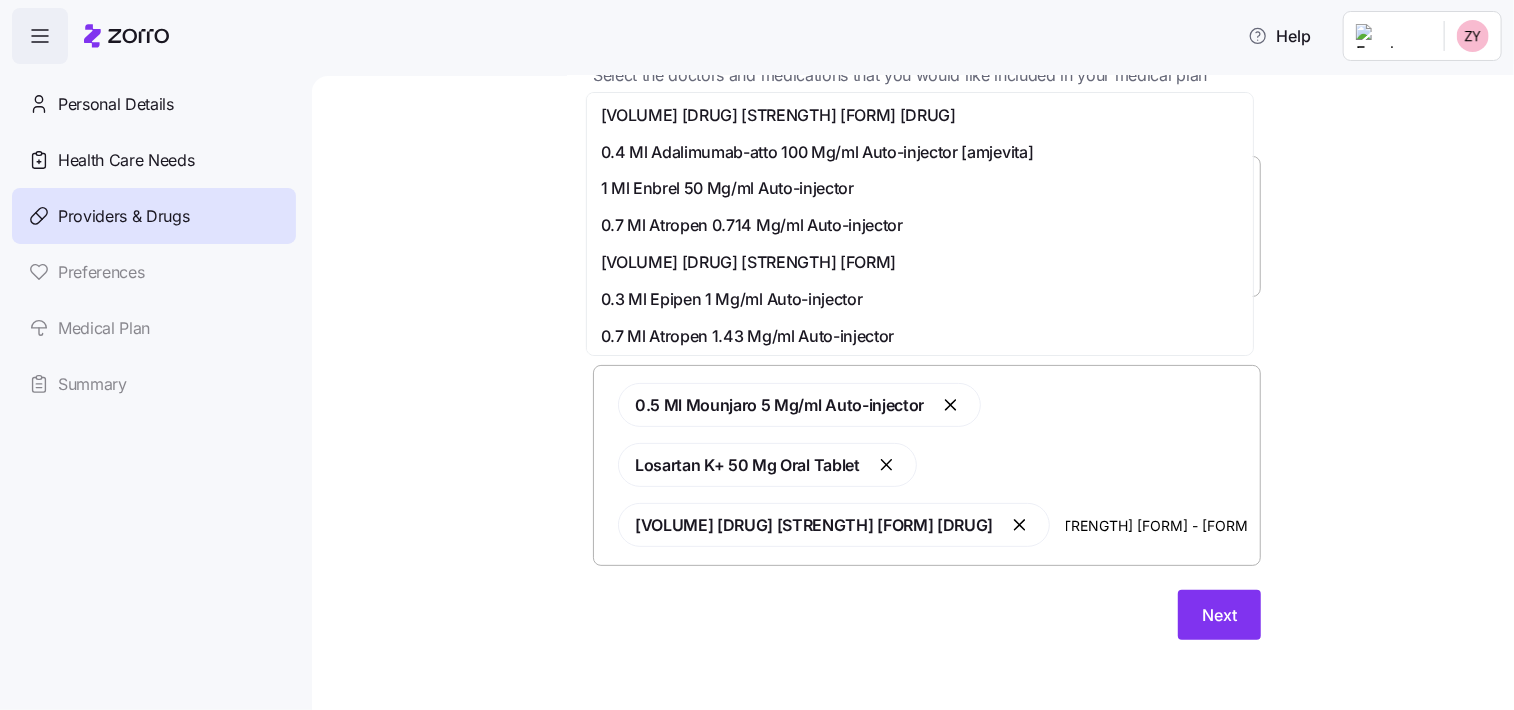 click on "[VOLUME] [DRUG] [STRENGTH] [FORM] [DRUG] [STRENGTH] [FORM] [DRUG] [STRENGTH] [FORM] [DRUG] [STRENGTH] [FORM]" at bounding box center [927, 465] 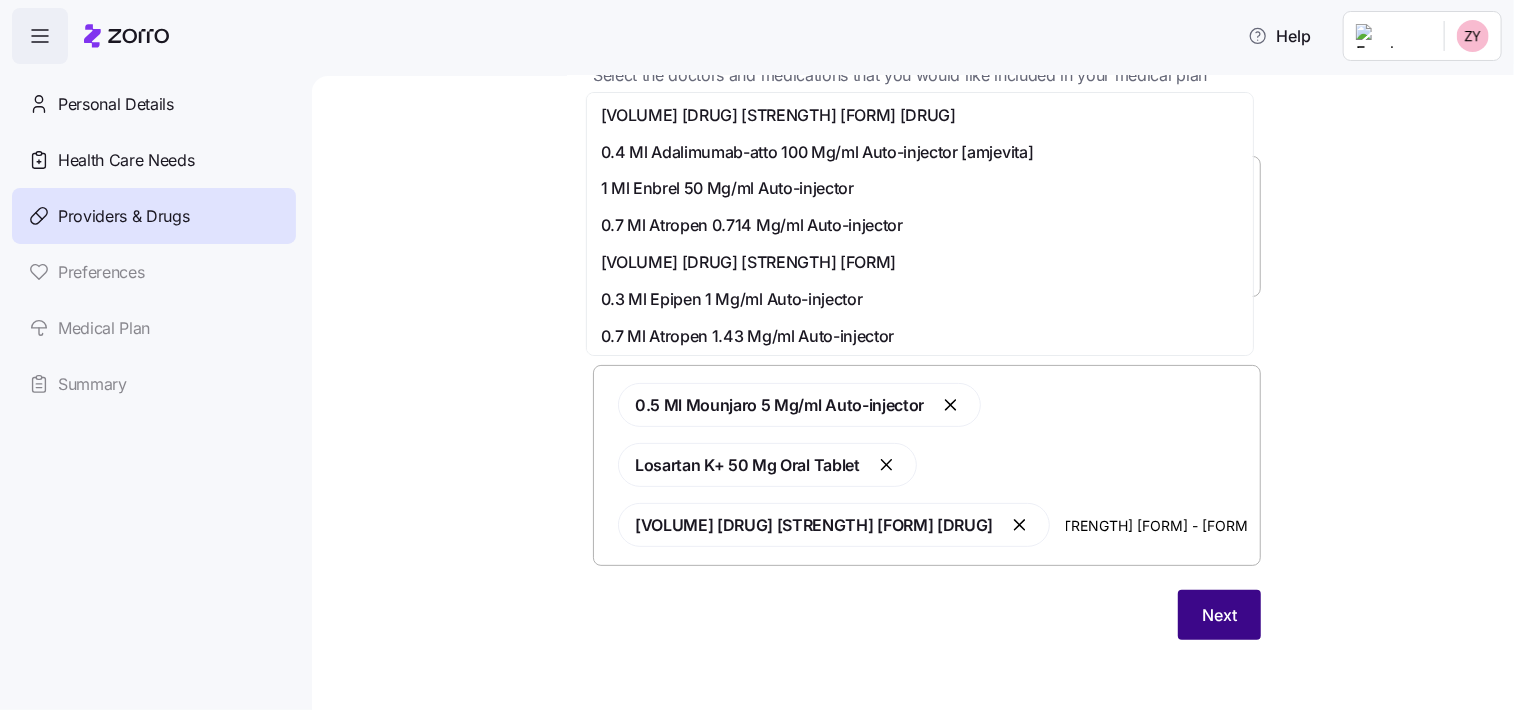 type on "[DRUG] [STRENGTH] [FORM] - [FORM]" 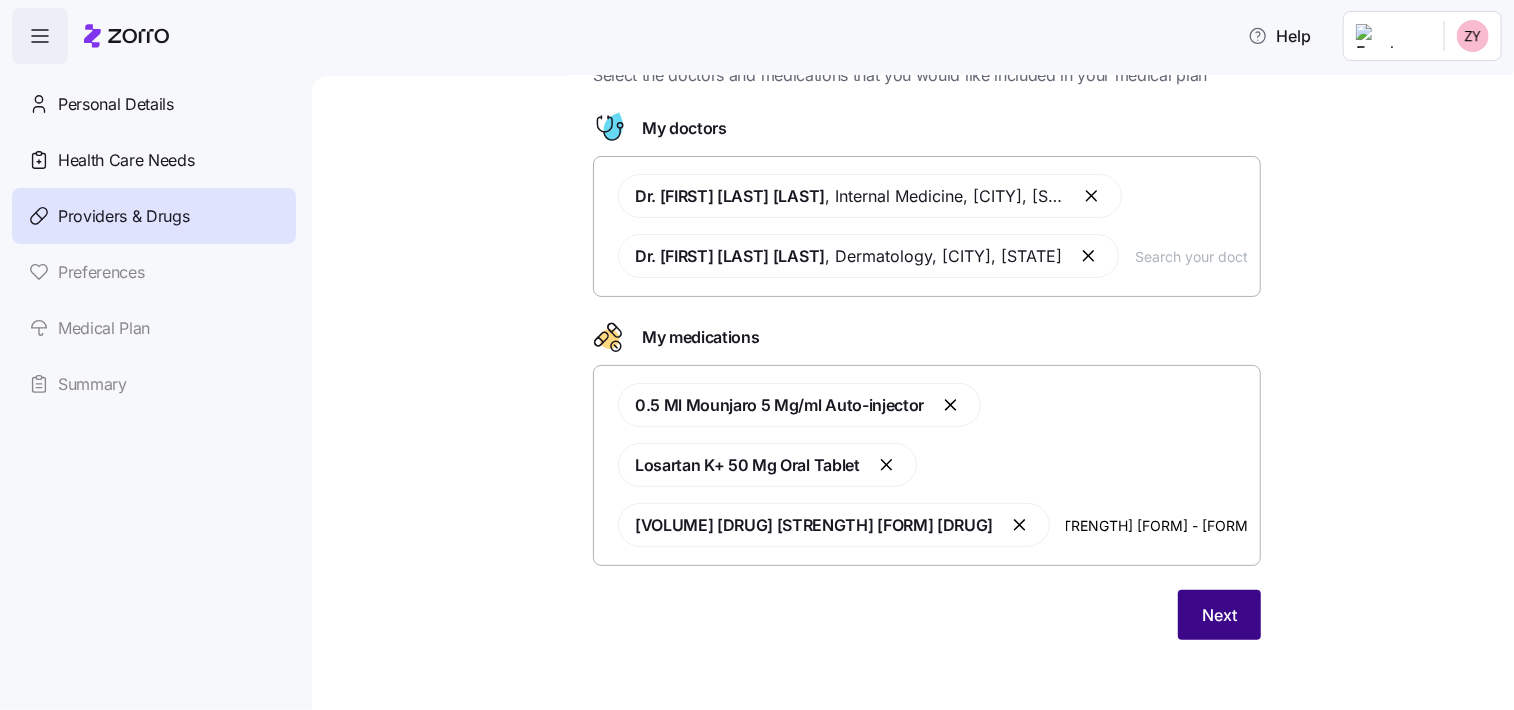 scroll, scrollTop: 0, scrollLeft: 0, axis: both 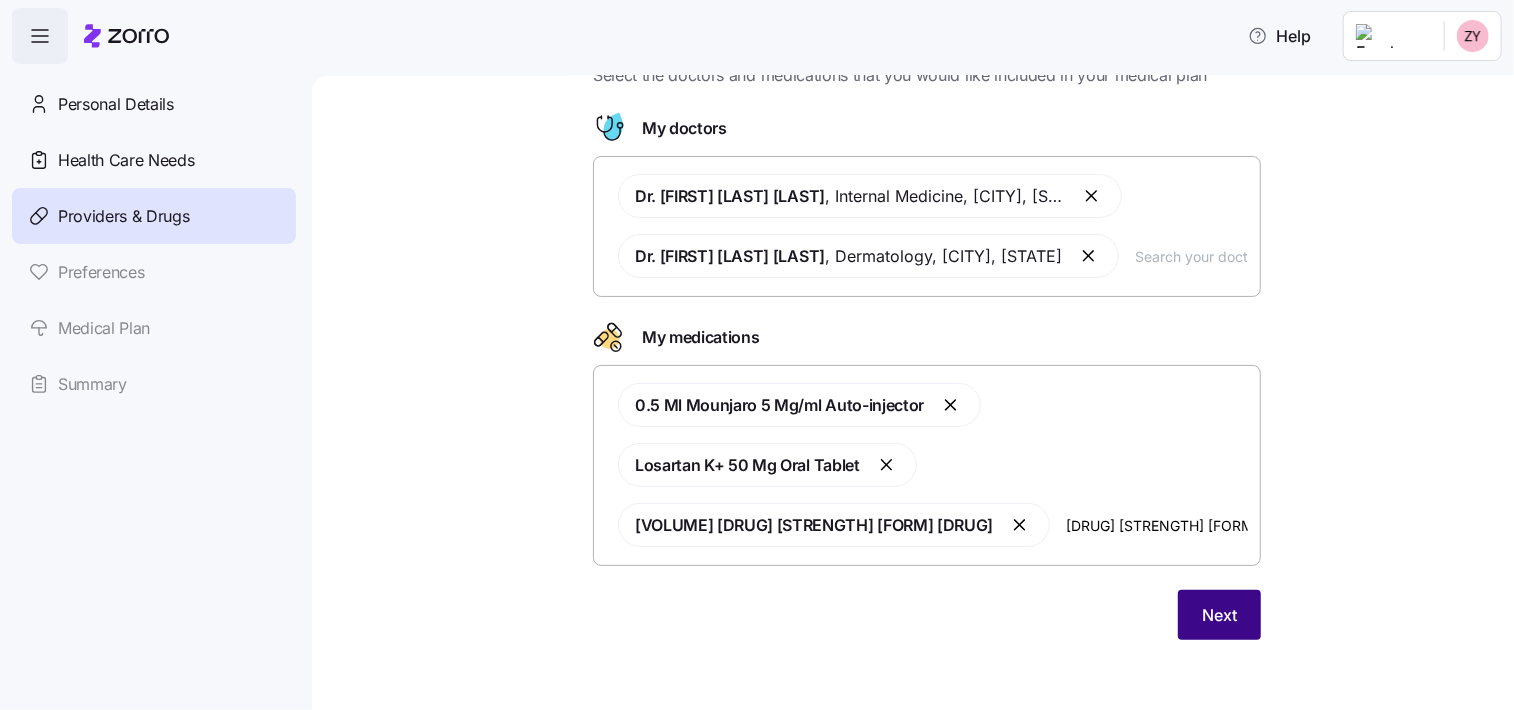 click on "Next" at bounding box center (1219, 615) 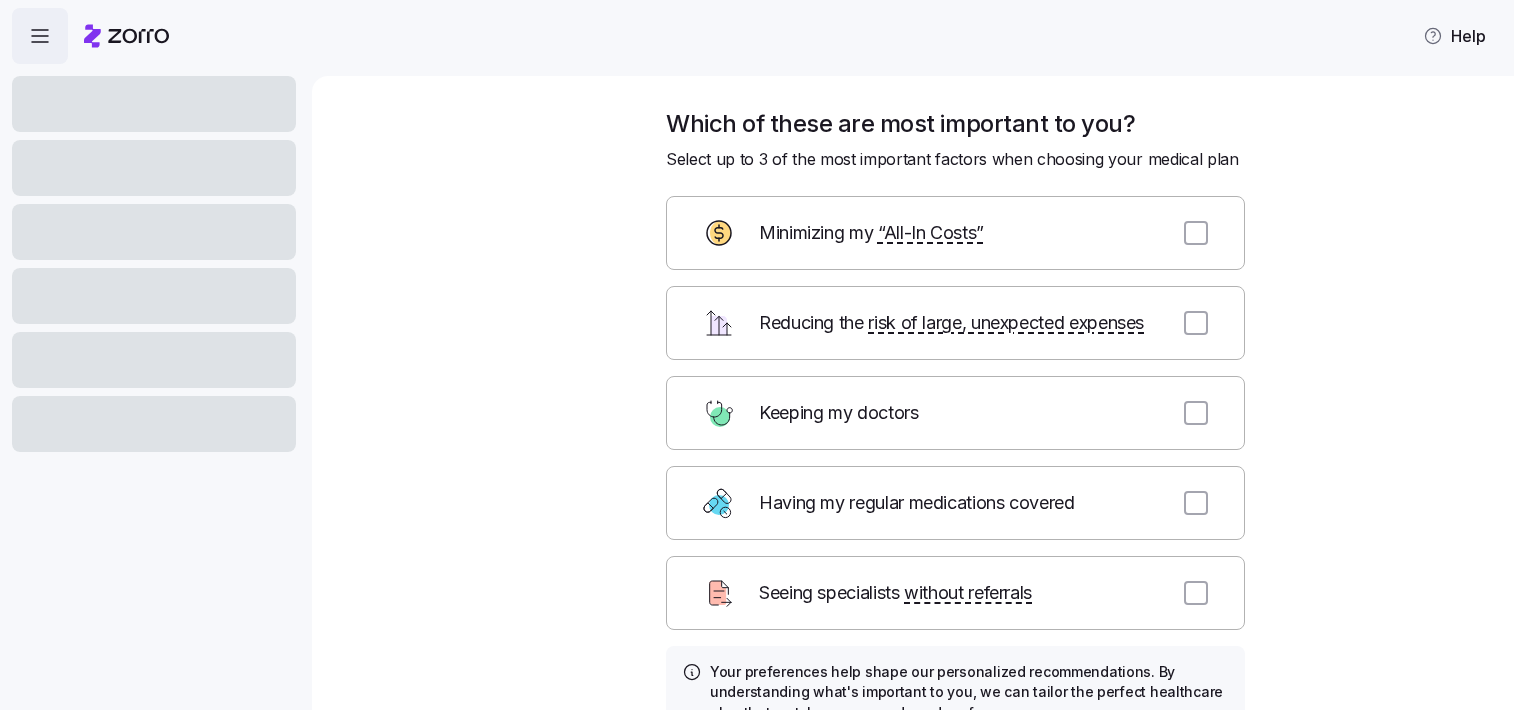 scroll, scrollTop: 0, scrollLeft: 0, axis: both 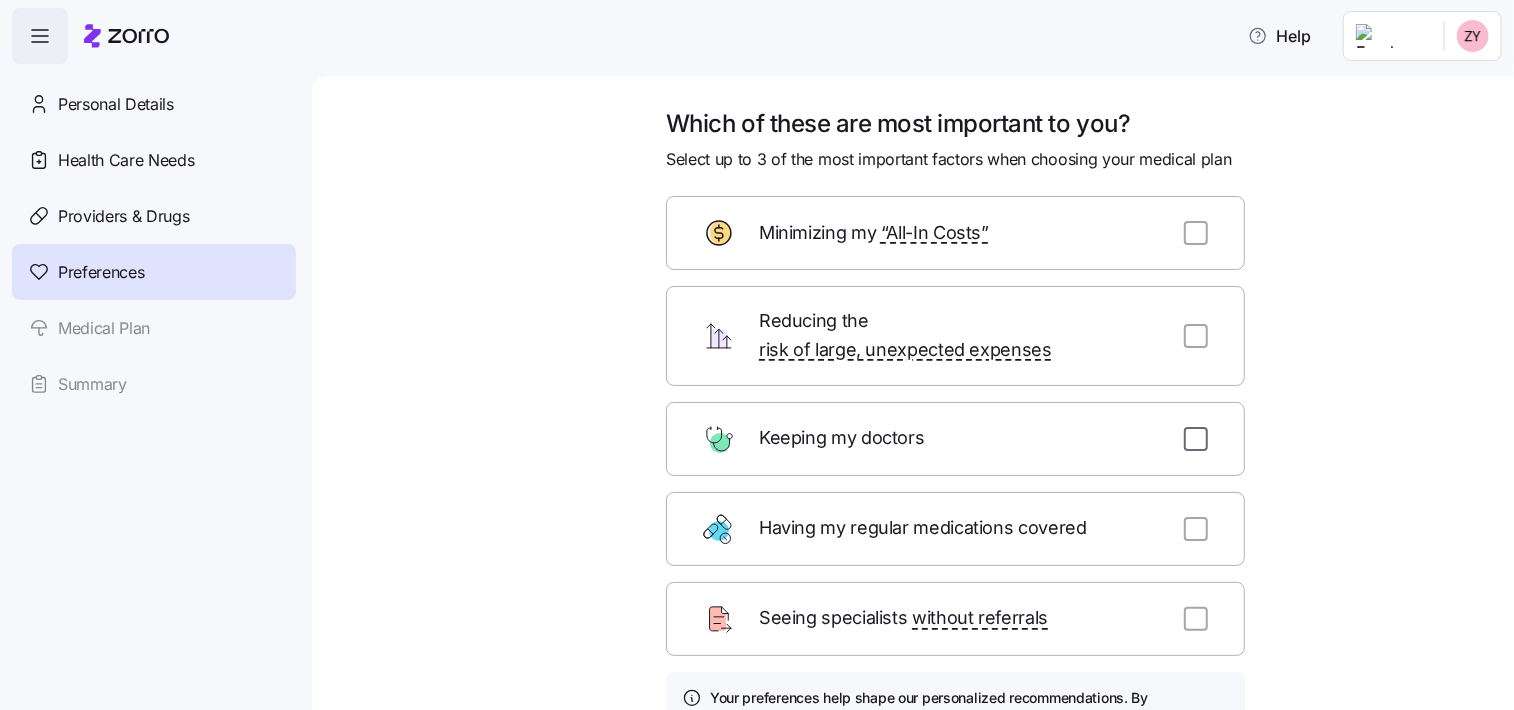 click at bounding box center [1196, 439] 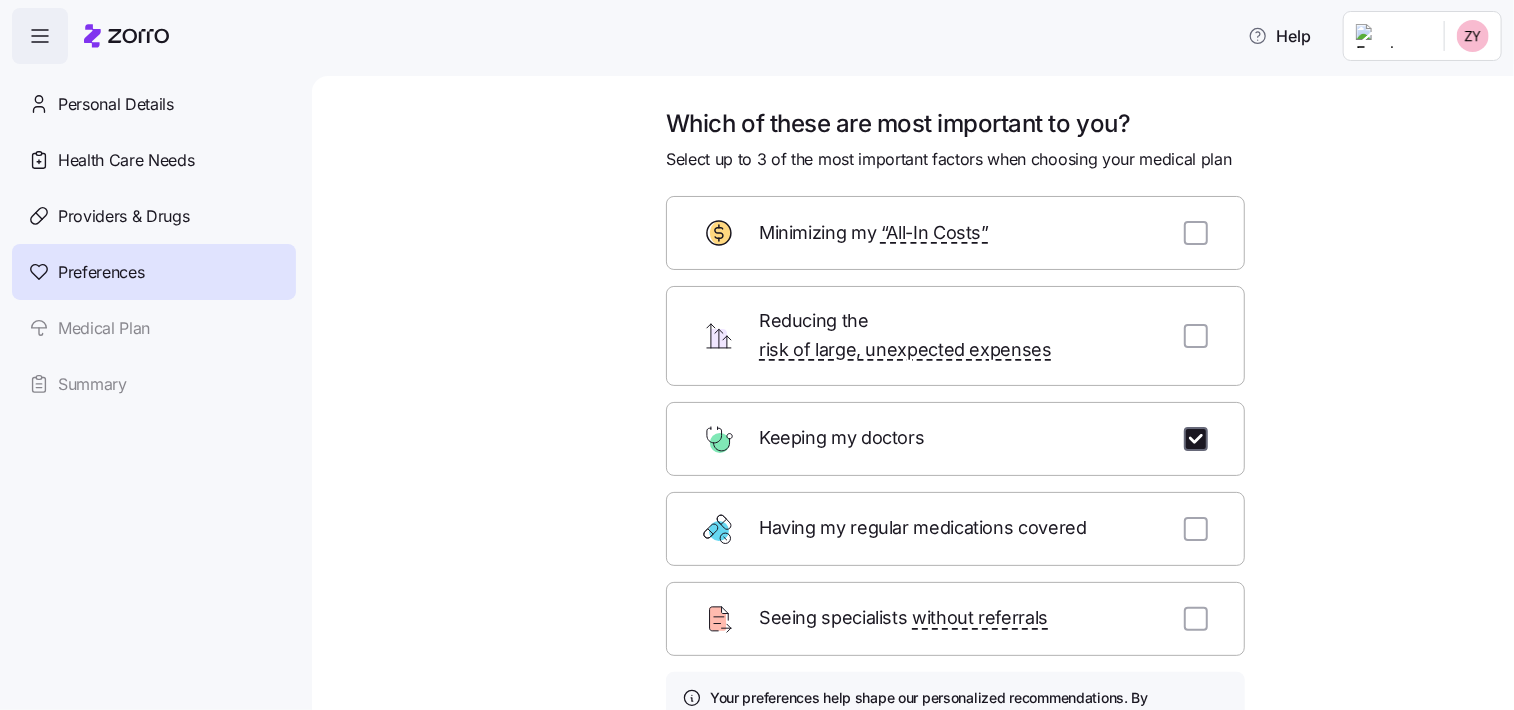 checkbox on "true" 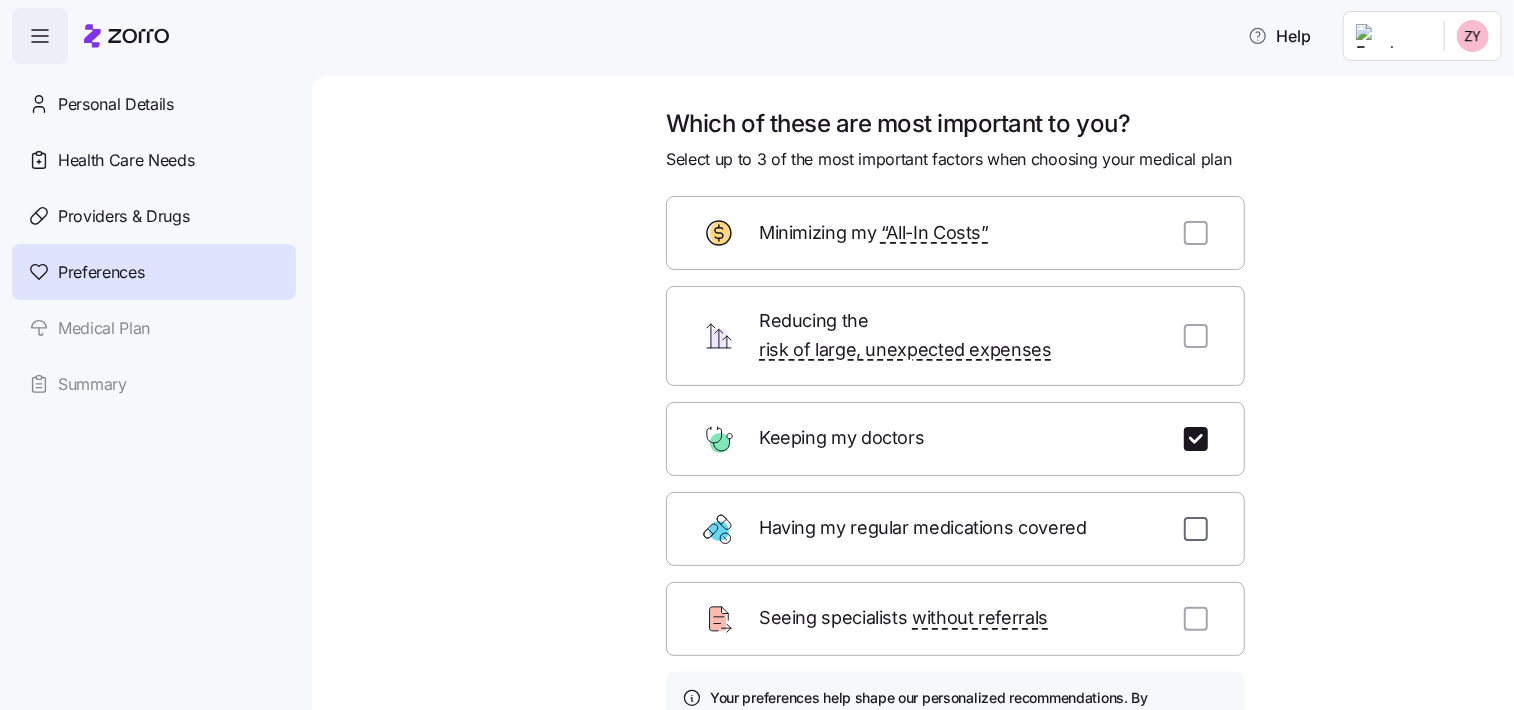 click at bounding box center [1196, 529] 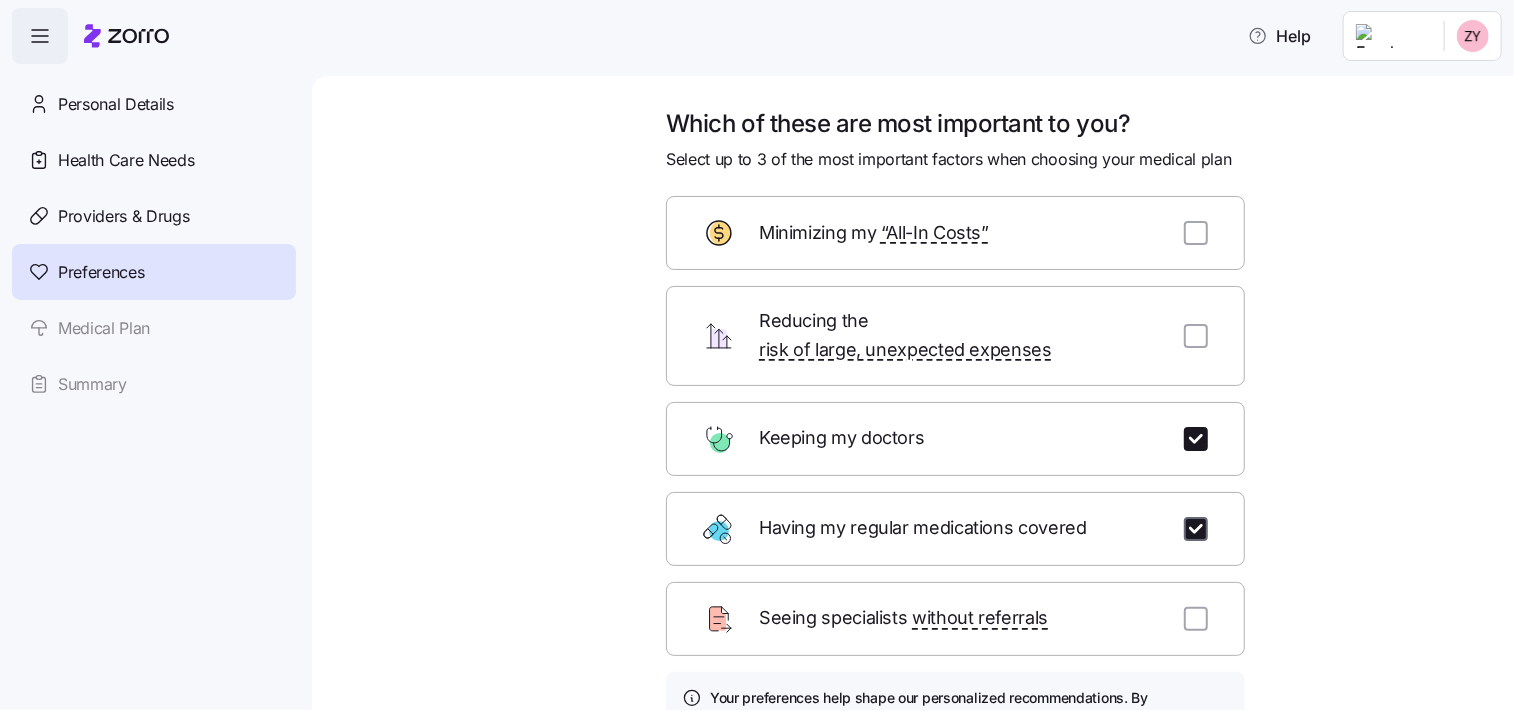 checkbox on "true" 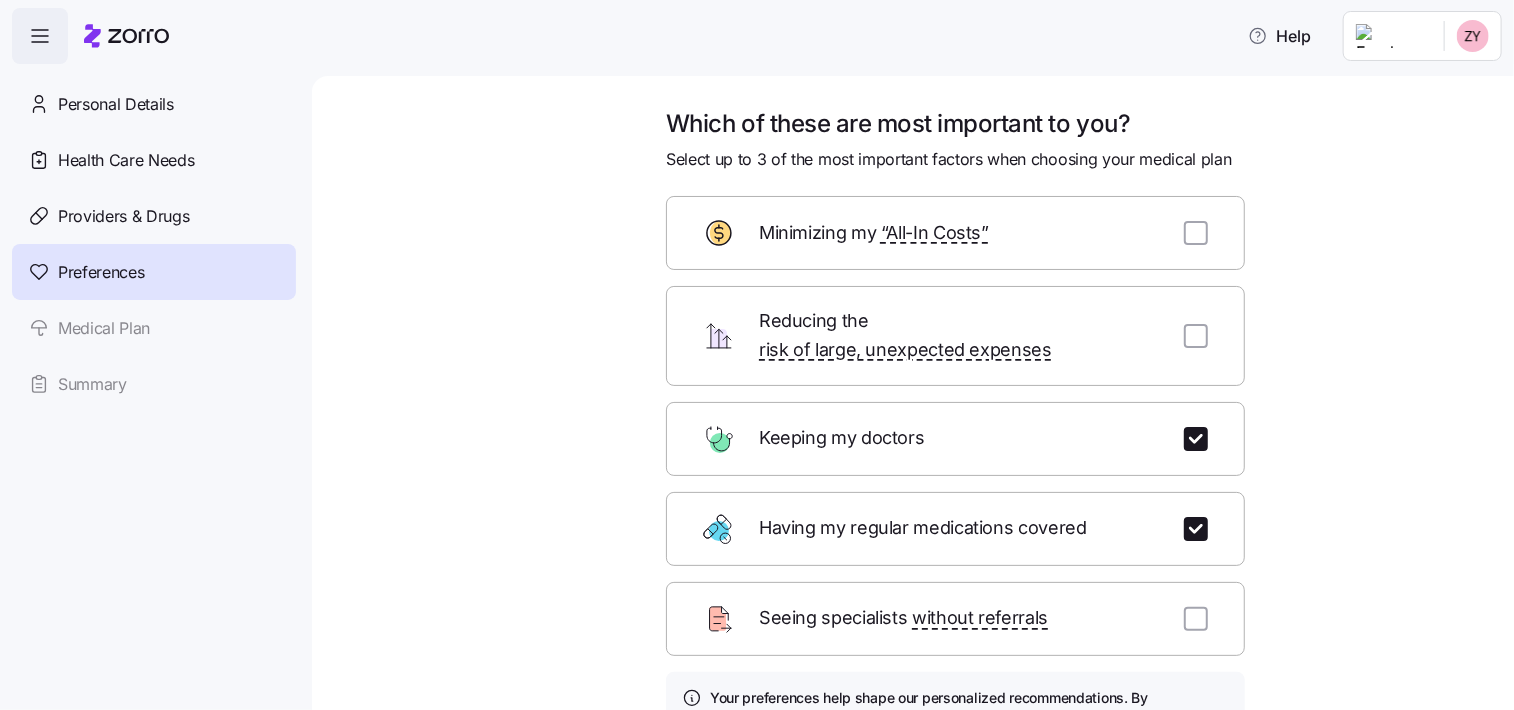 click at bounding box center (1196, 336) 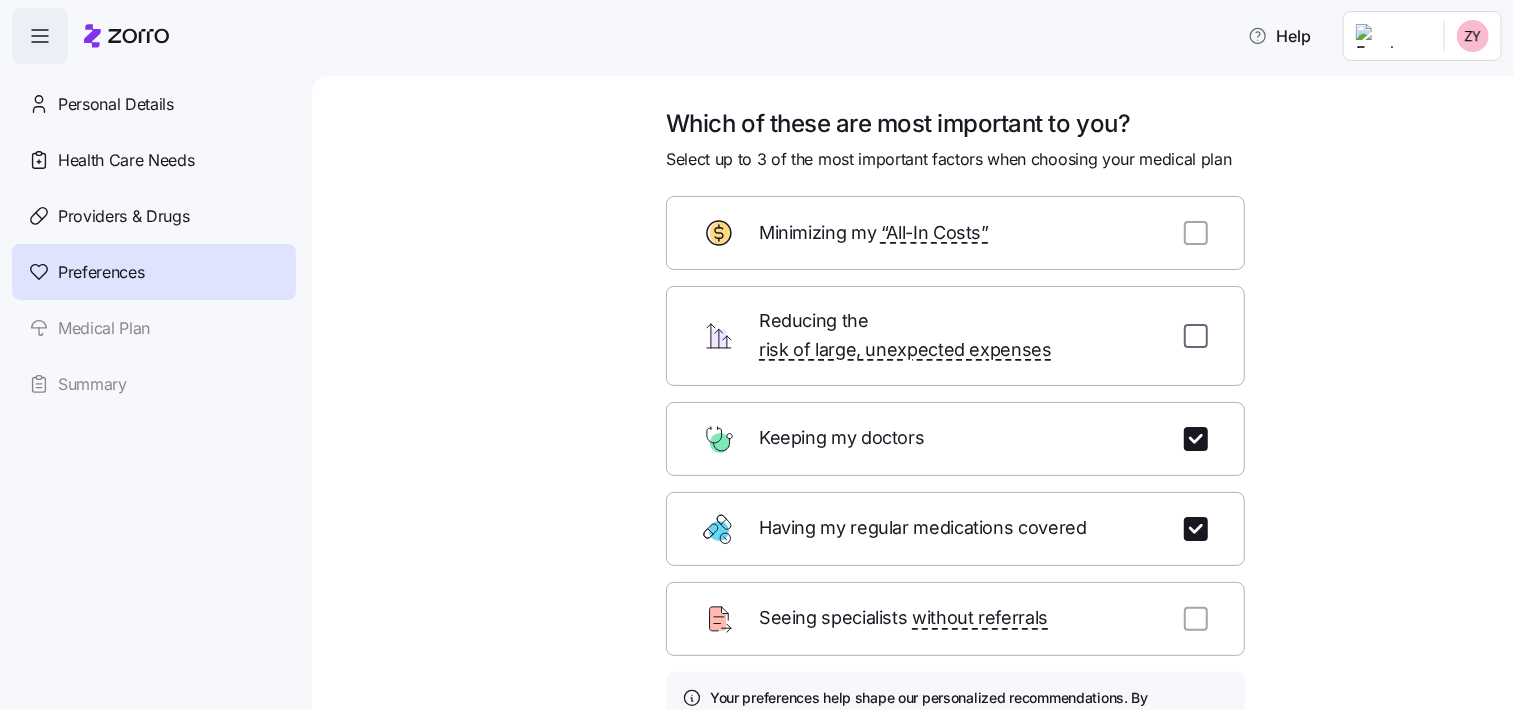 click at bounding box center (1196, 336) 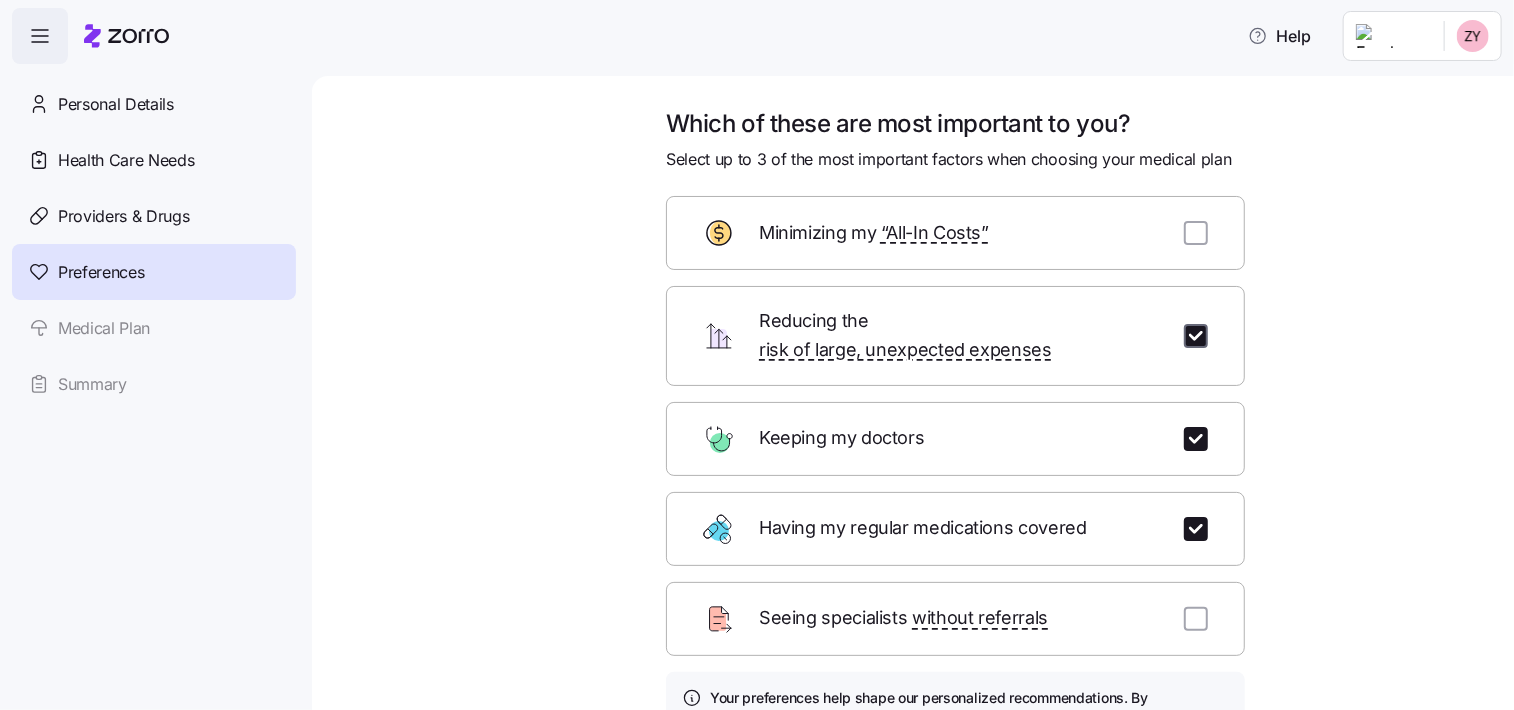 checkbox on "true" 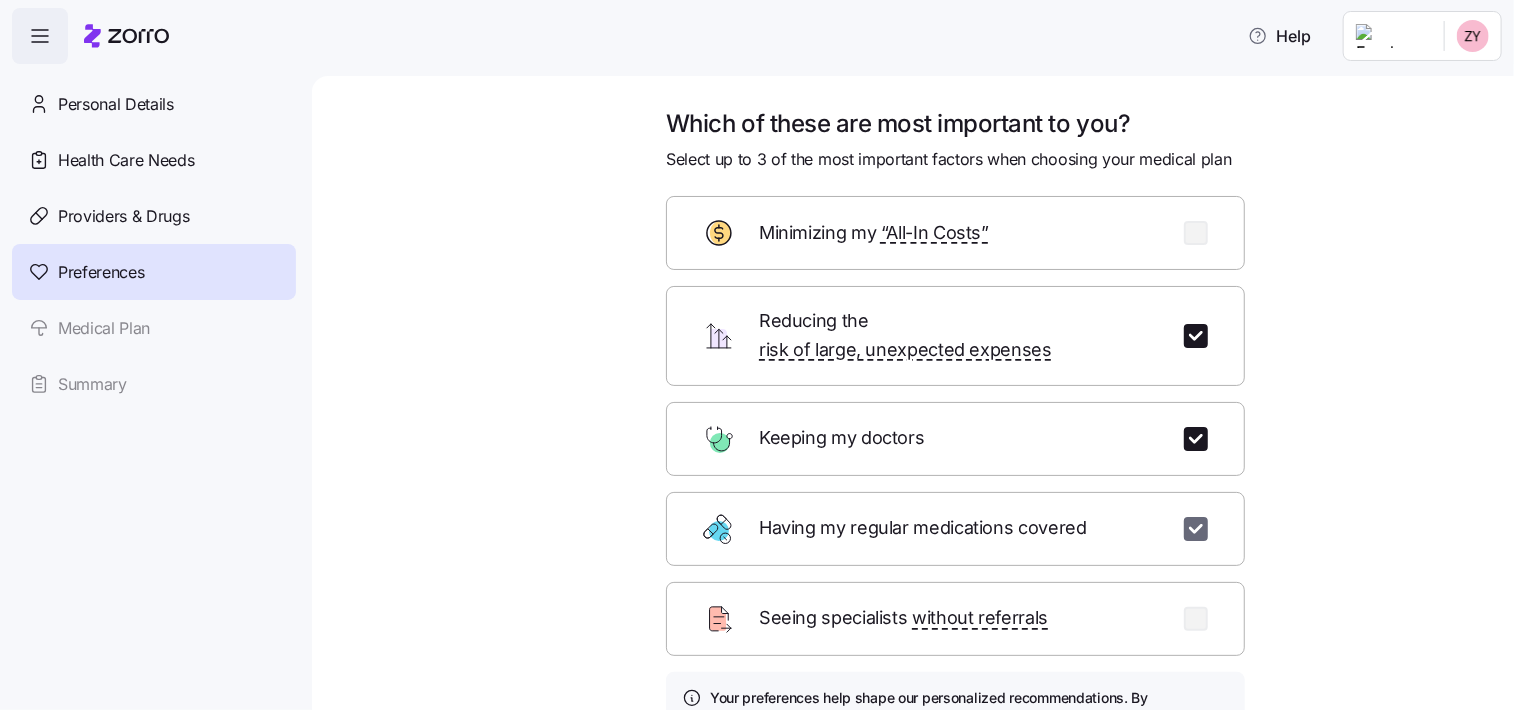 click at bounding box center (1196, 529) 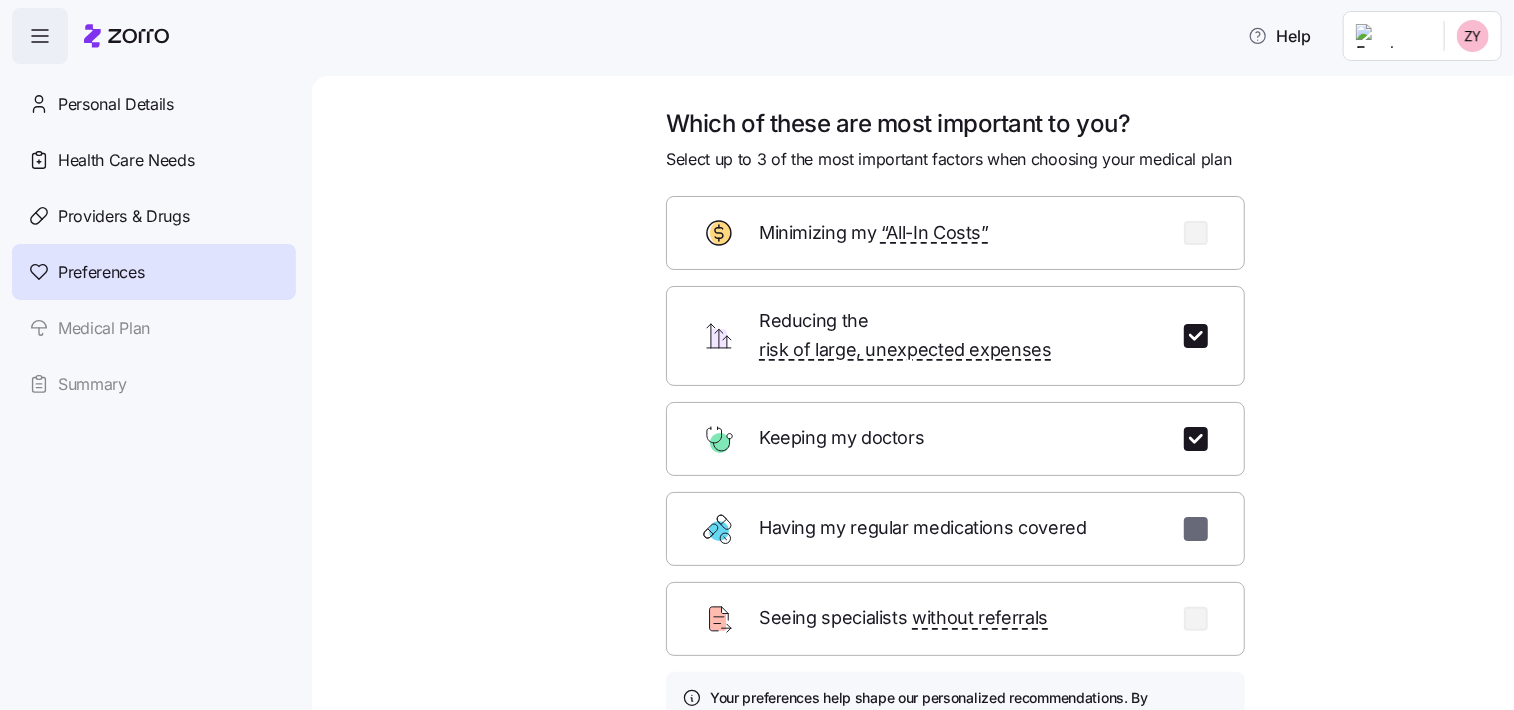 checkbox on "false" 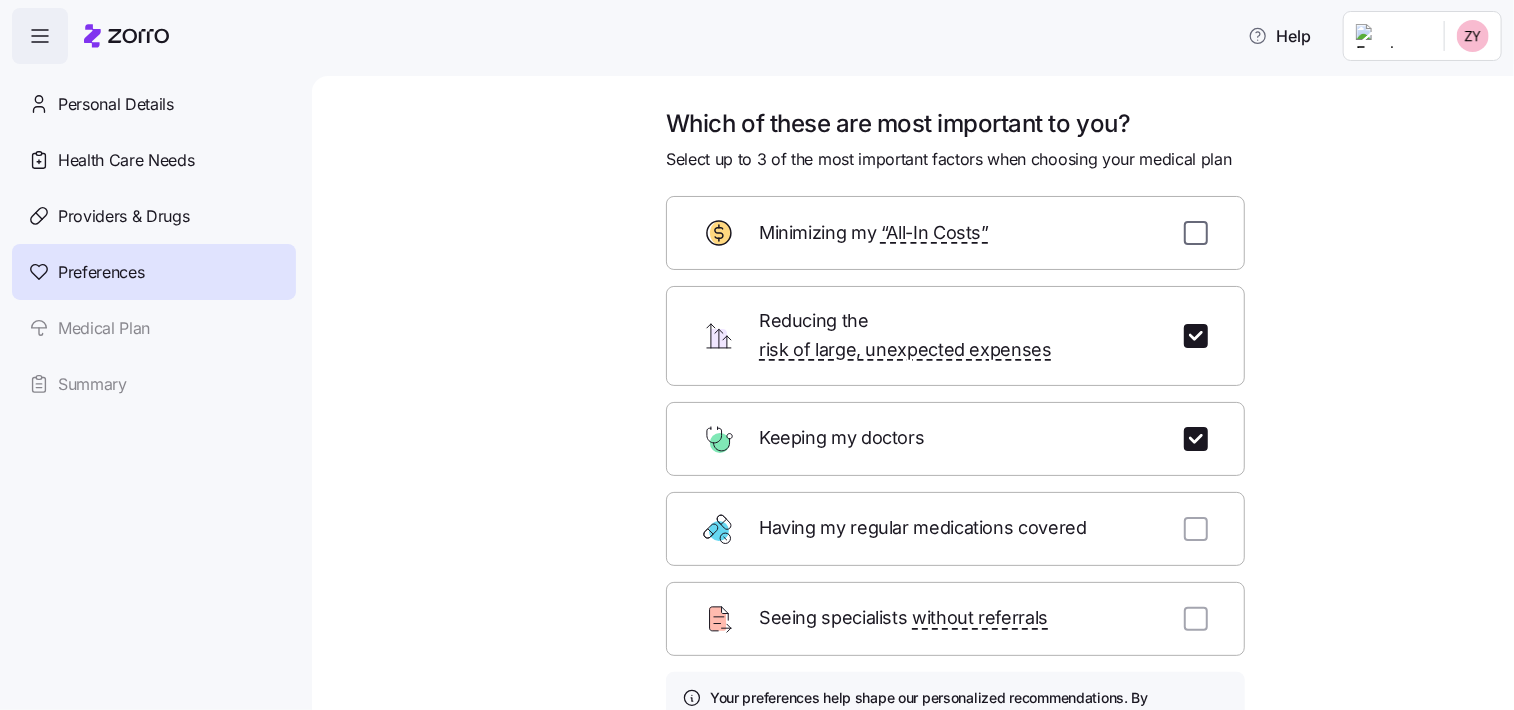 click at bounding box center (1196, 233) 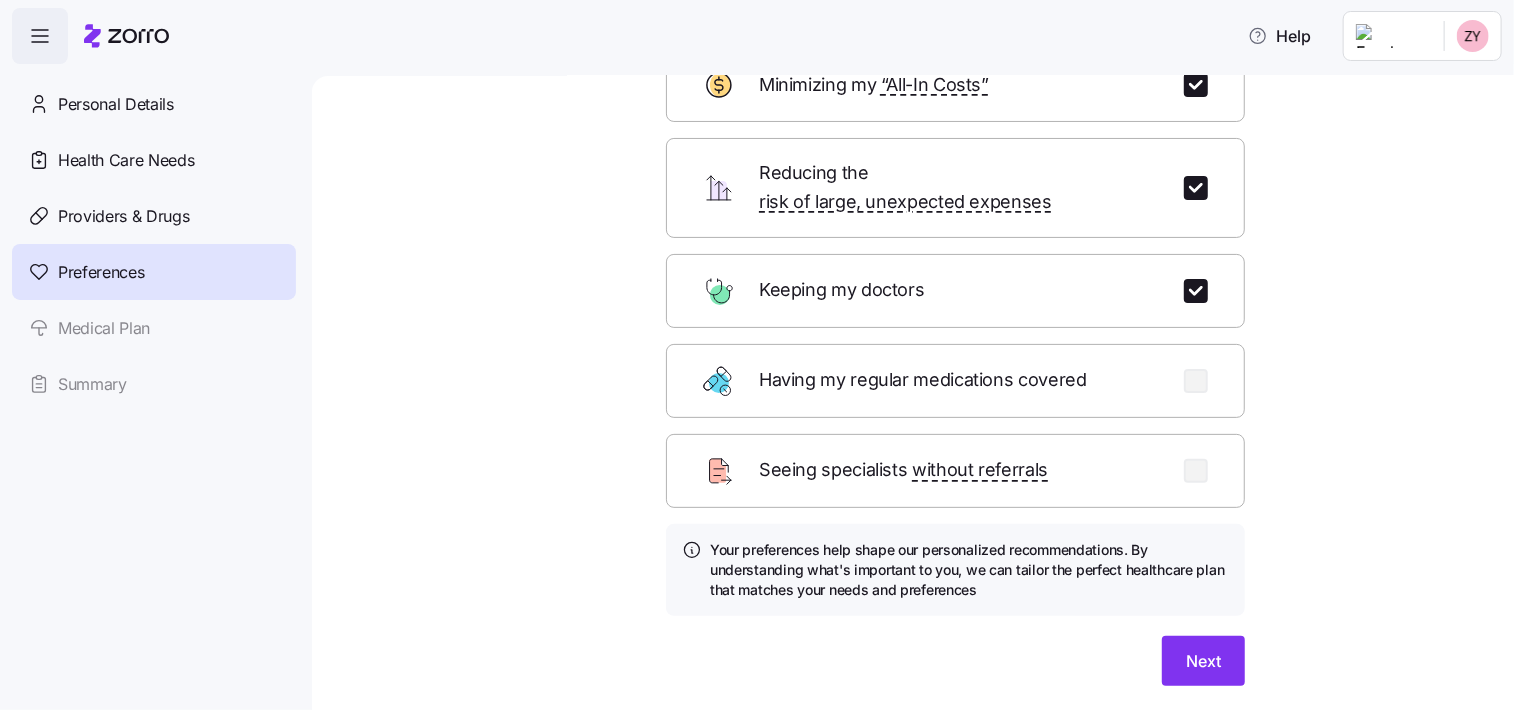 scroll, scrollTop: 192, scrollLeft: 0, axis: vertical 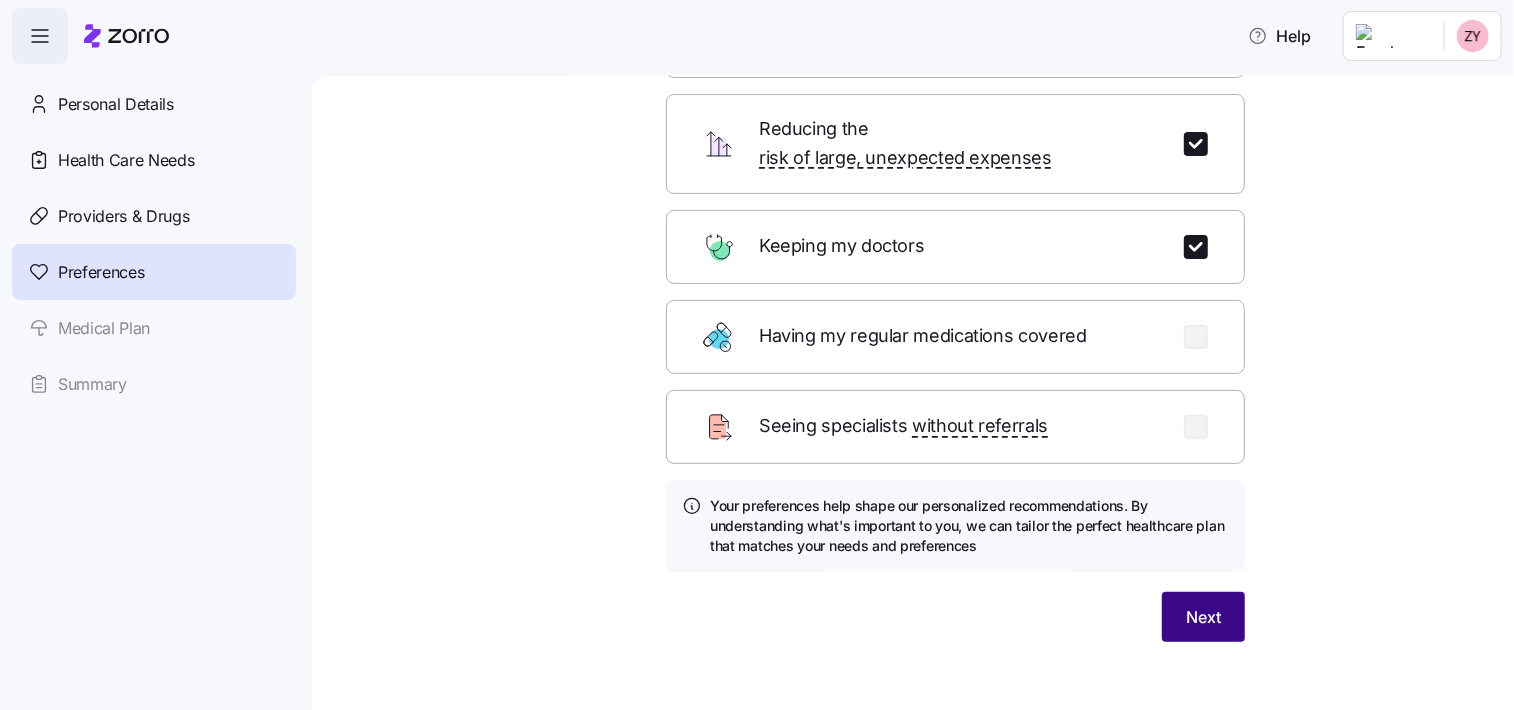 click on "Next" at bounding box center [1203, 617] 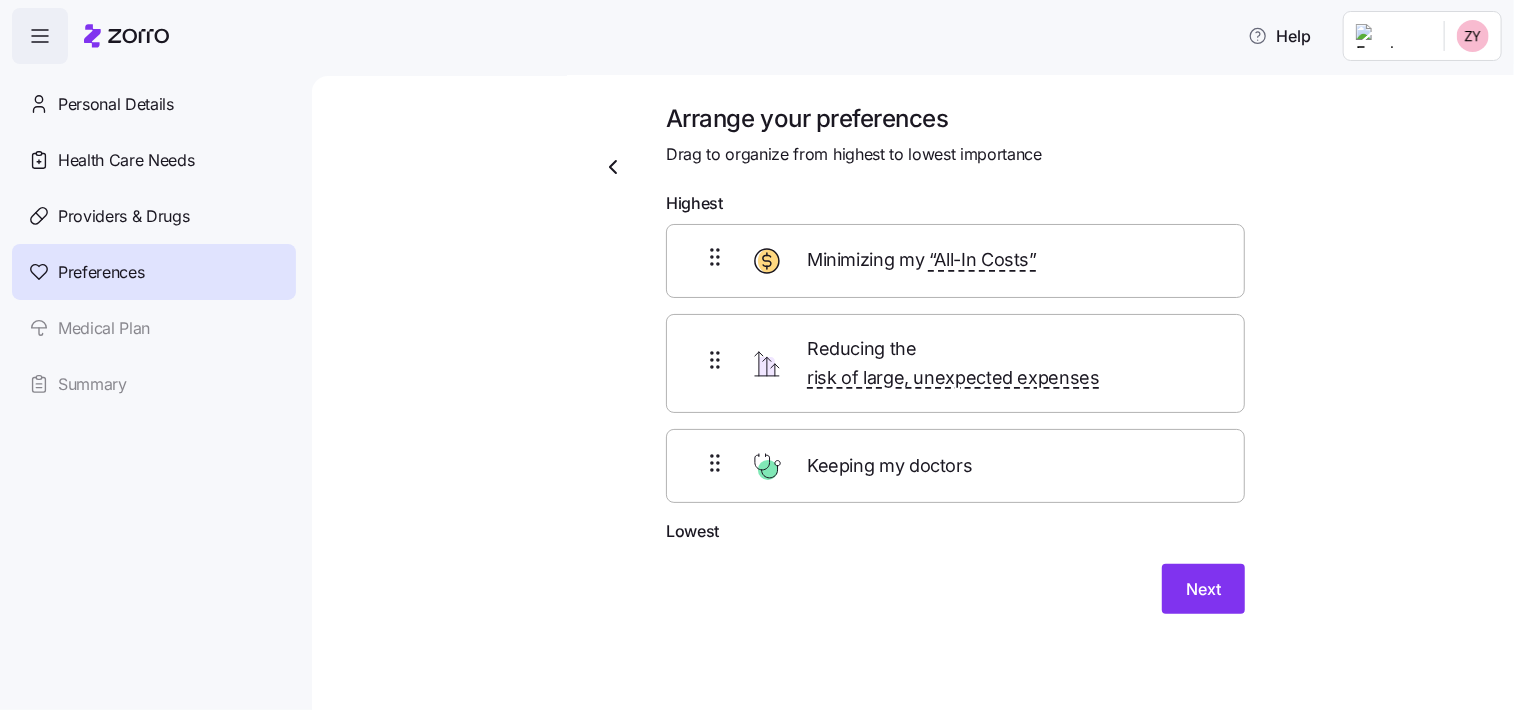 scroll, scrollTop: 0, scrollLeft: 0, axis: both 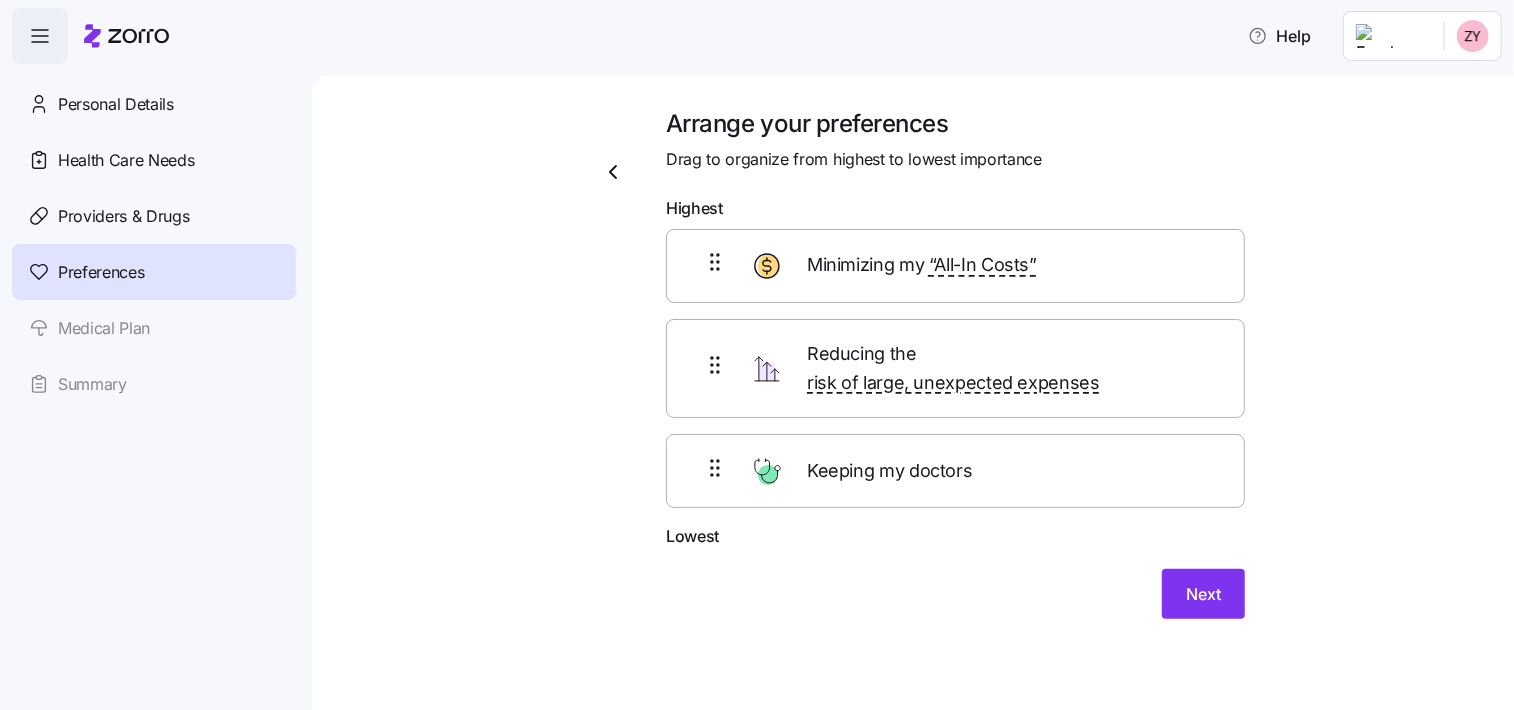 click at bounding box center [715, 471] 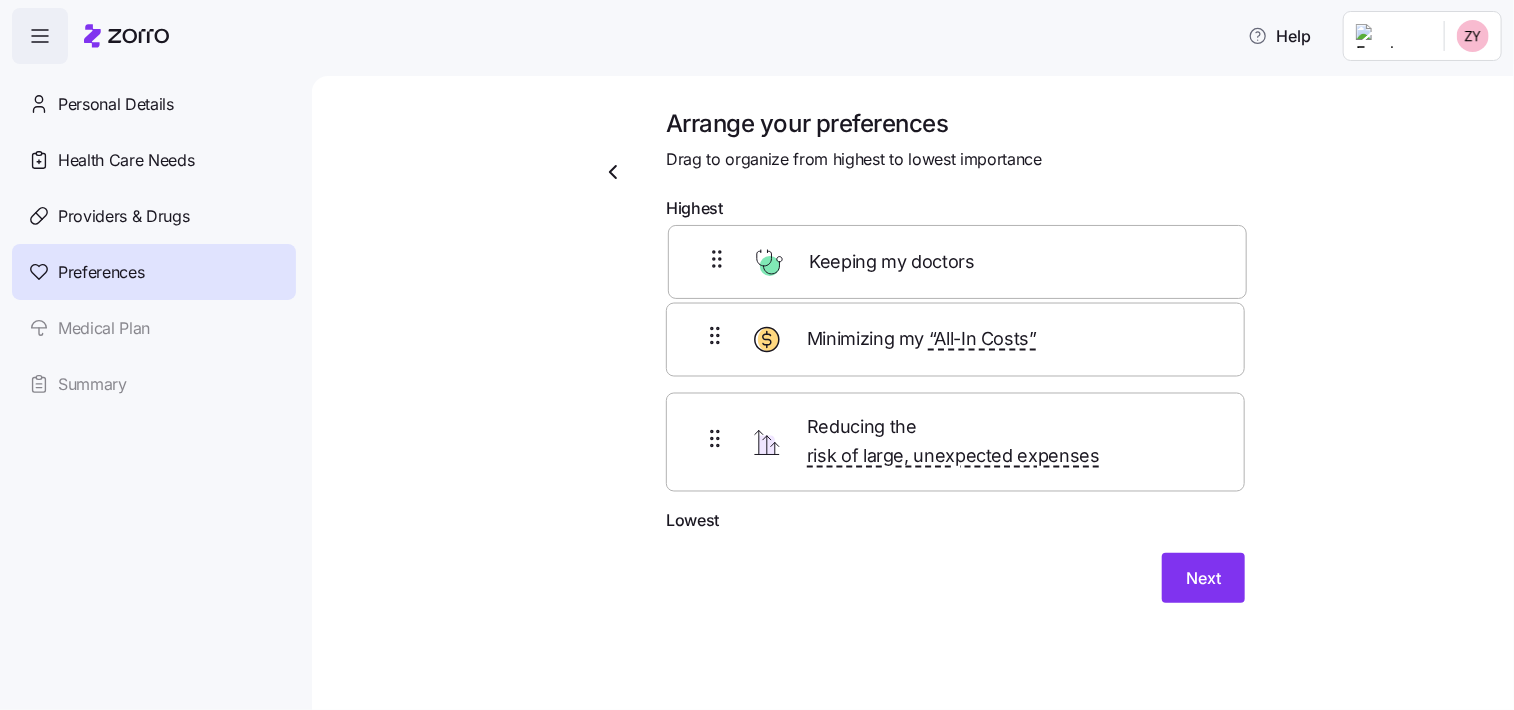 drag, startPoint x: 805, startPoint y: 444, endPoint x: 807, endPoint y: 251, distance: 193.01036 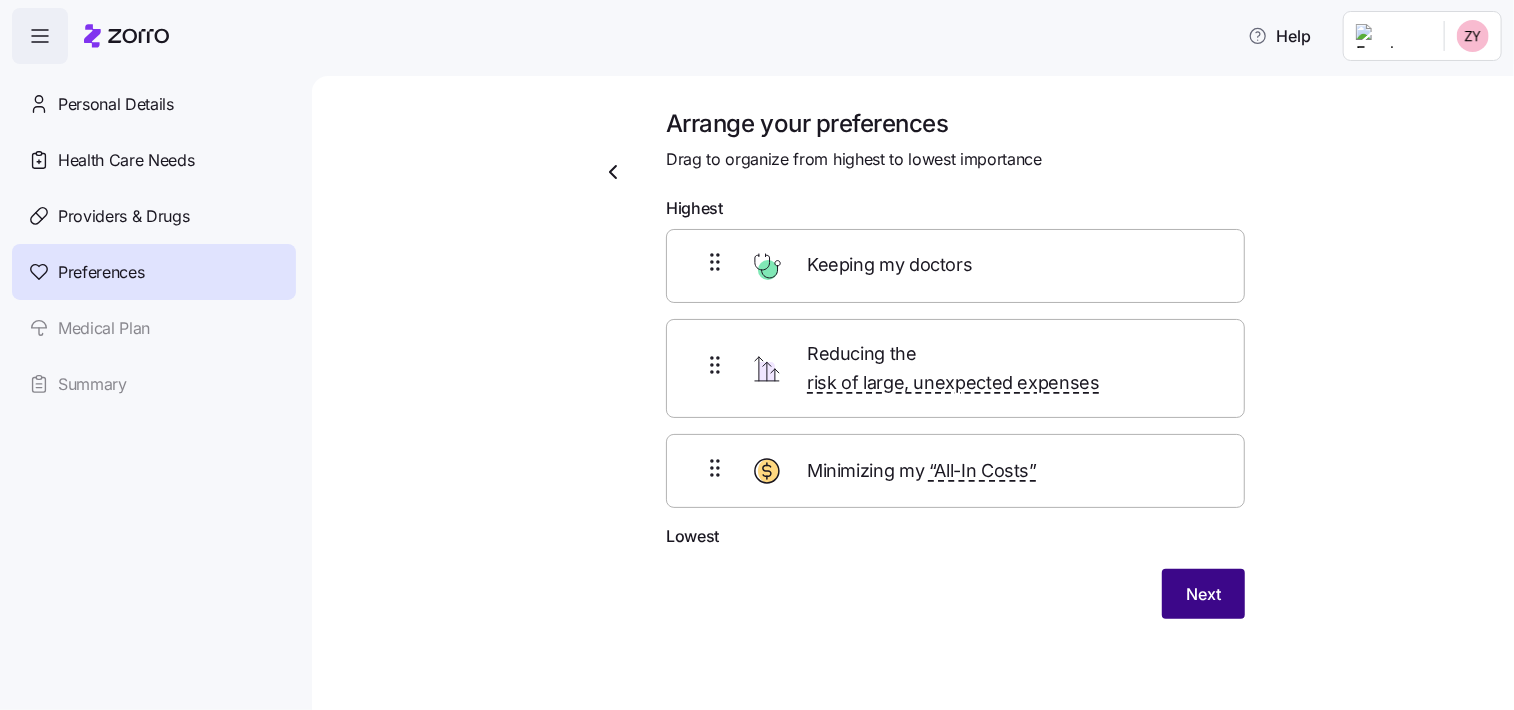 click on "Next" at bounding box center (1203, 594) 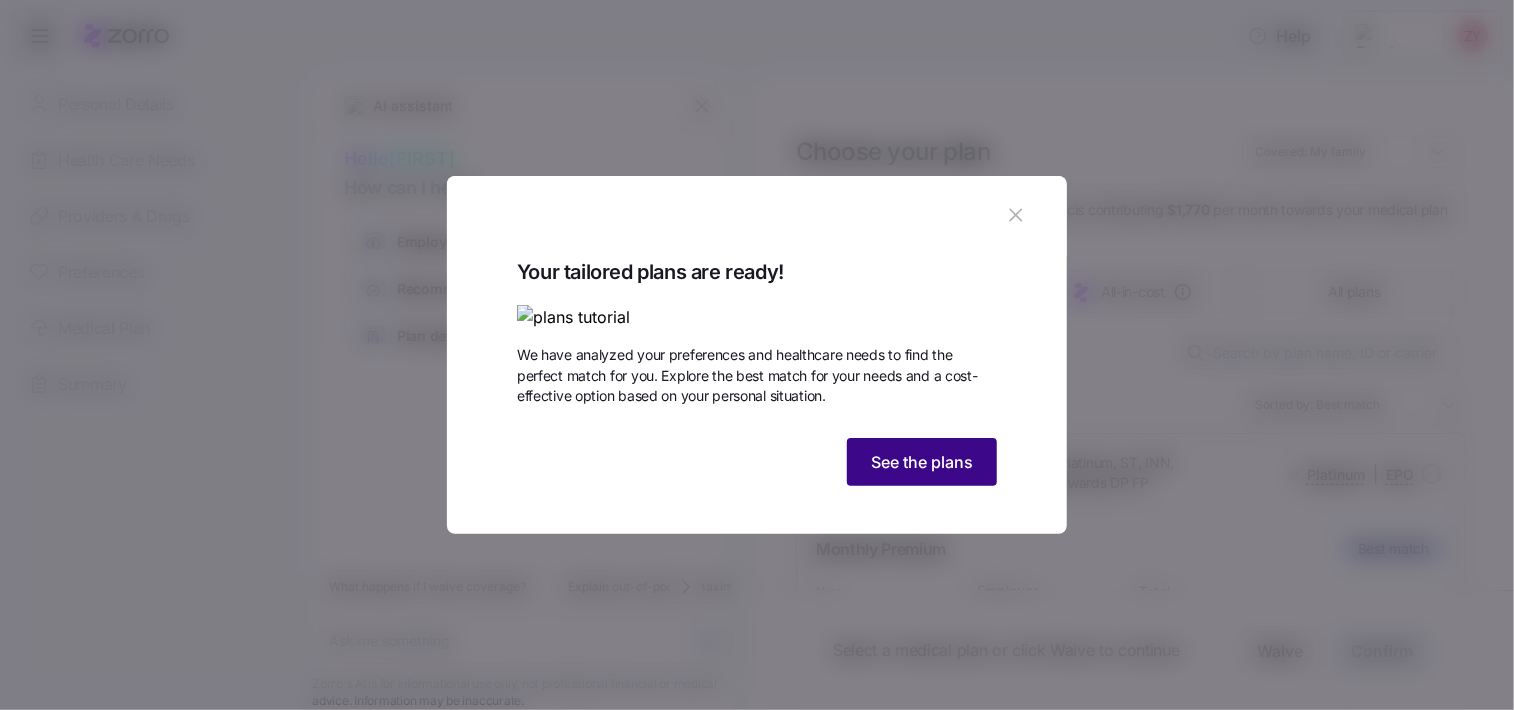 click on "See the plans" at bounding box center (922, 462) 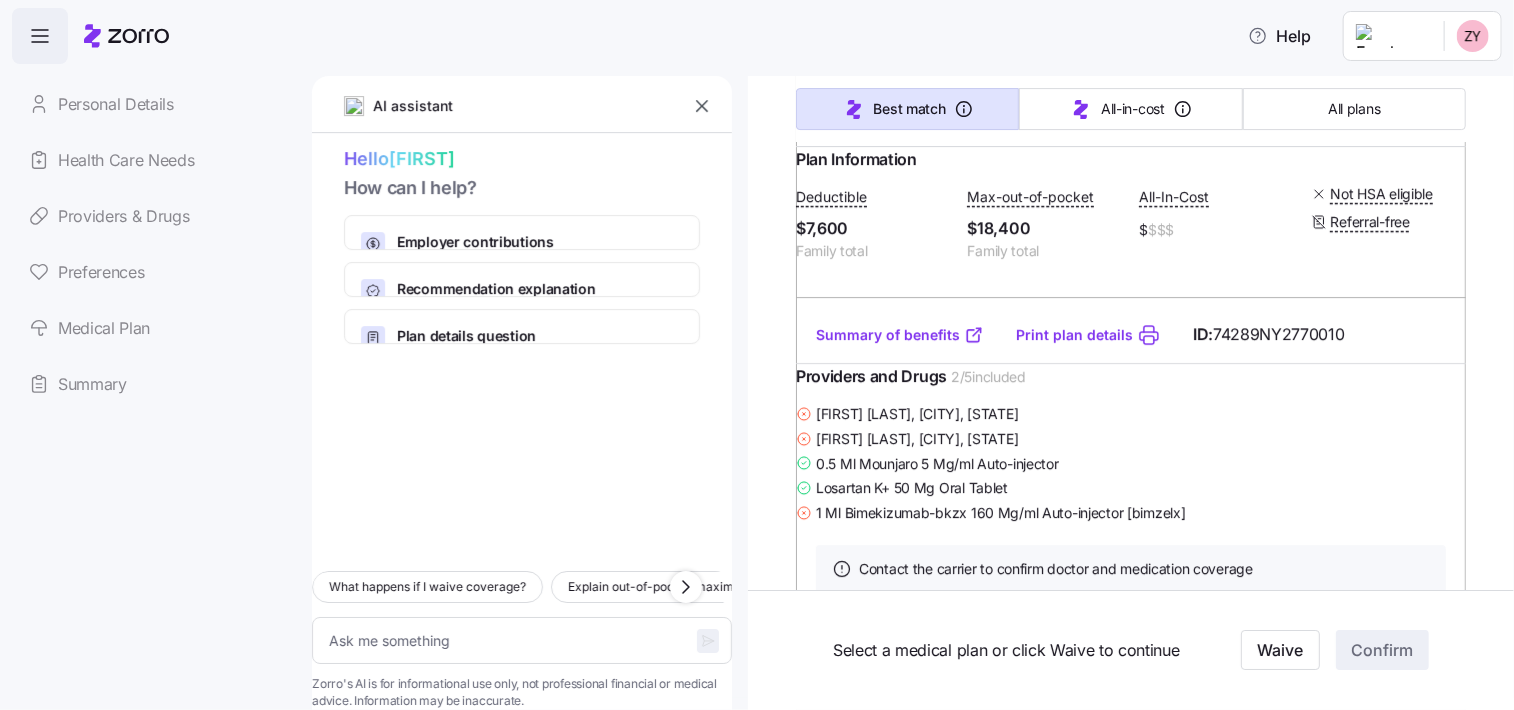 scroll, scrollTop: 3400, scrollLeft: 0, axis: vertical 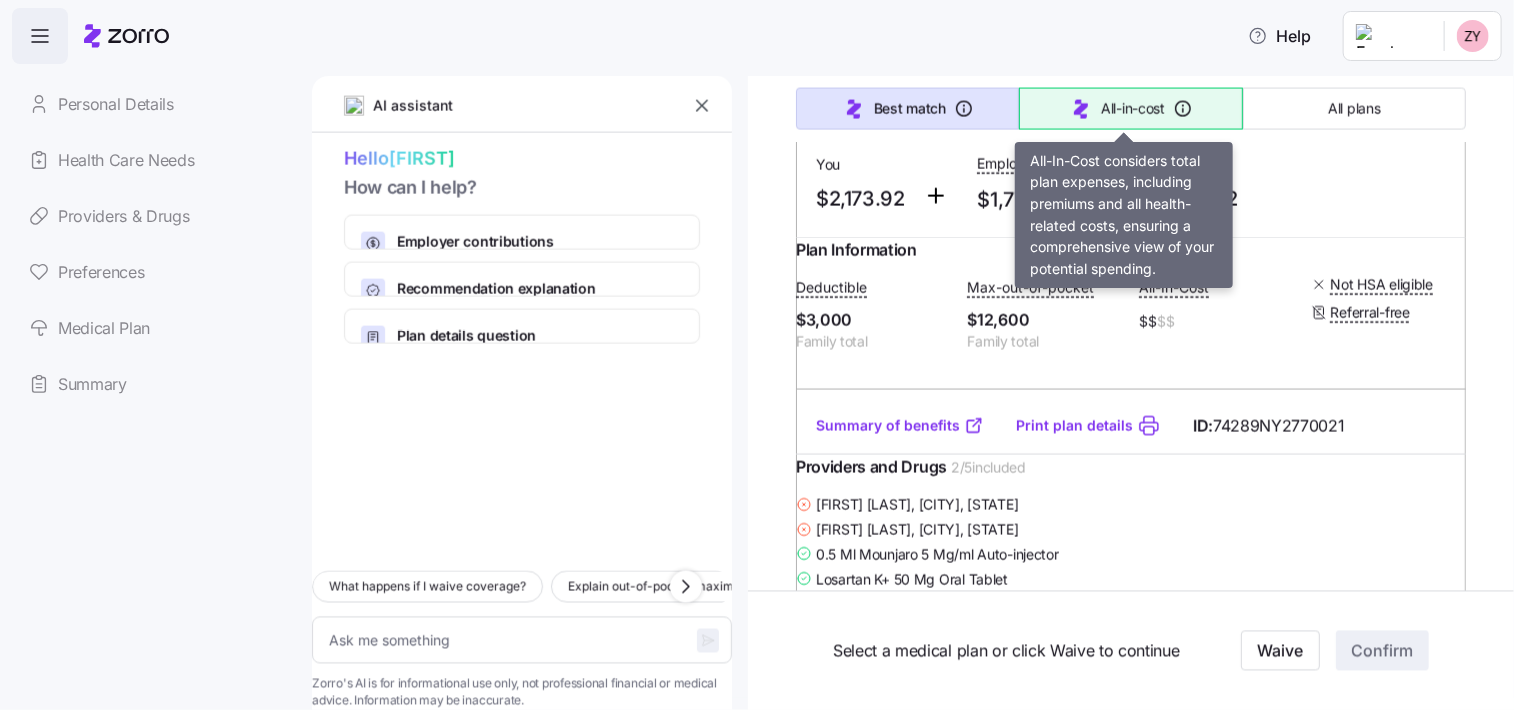 click on "All-in-cost" at bounding box center (1133, 109) 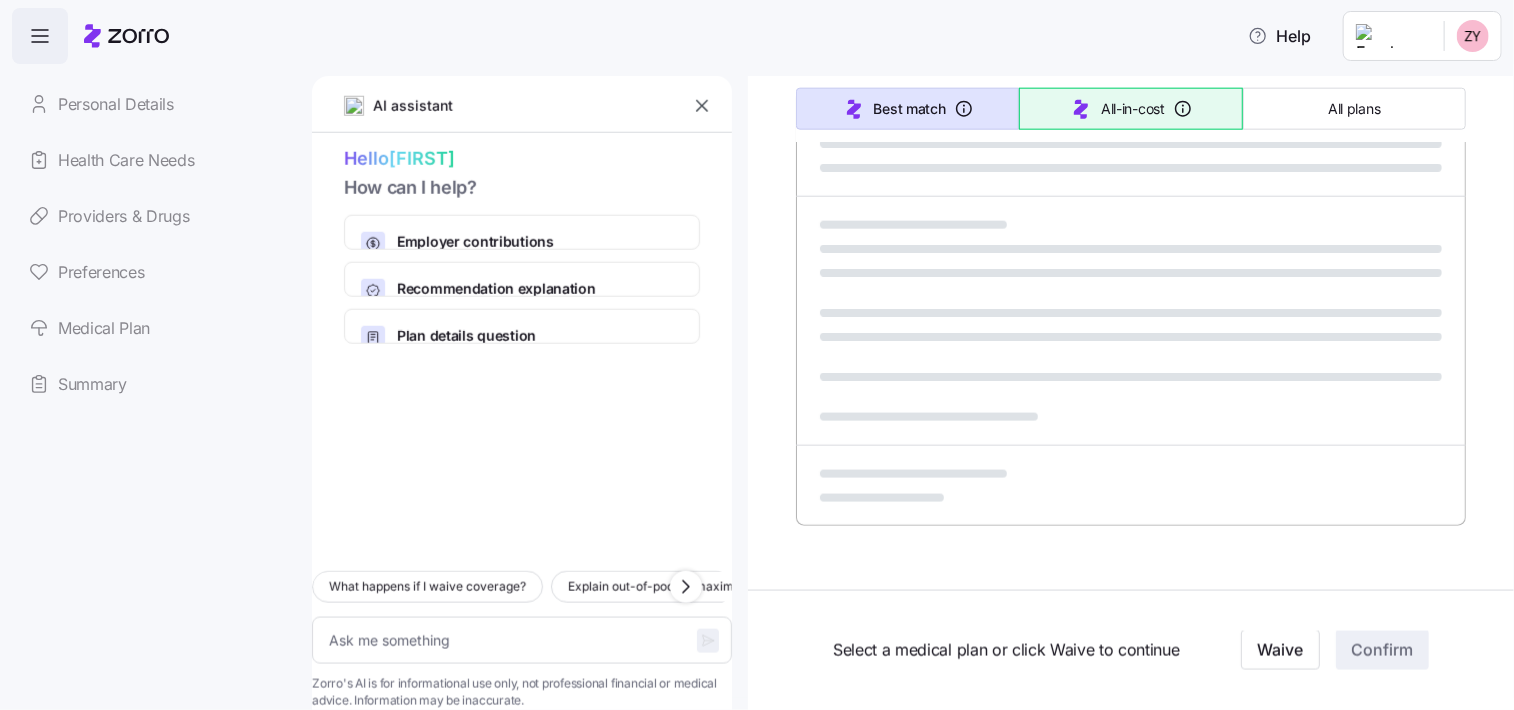 type on "x" 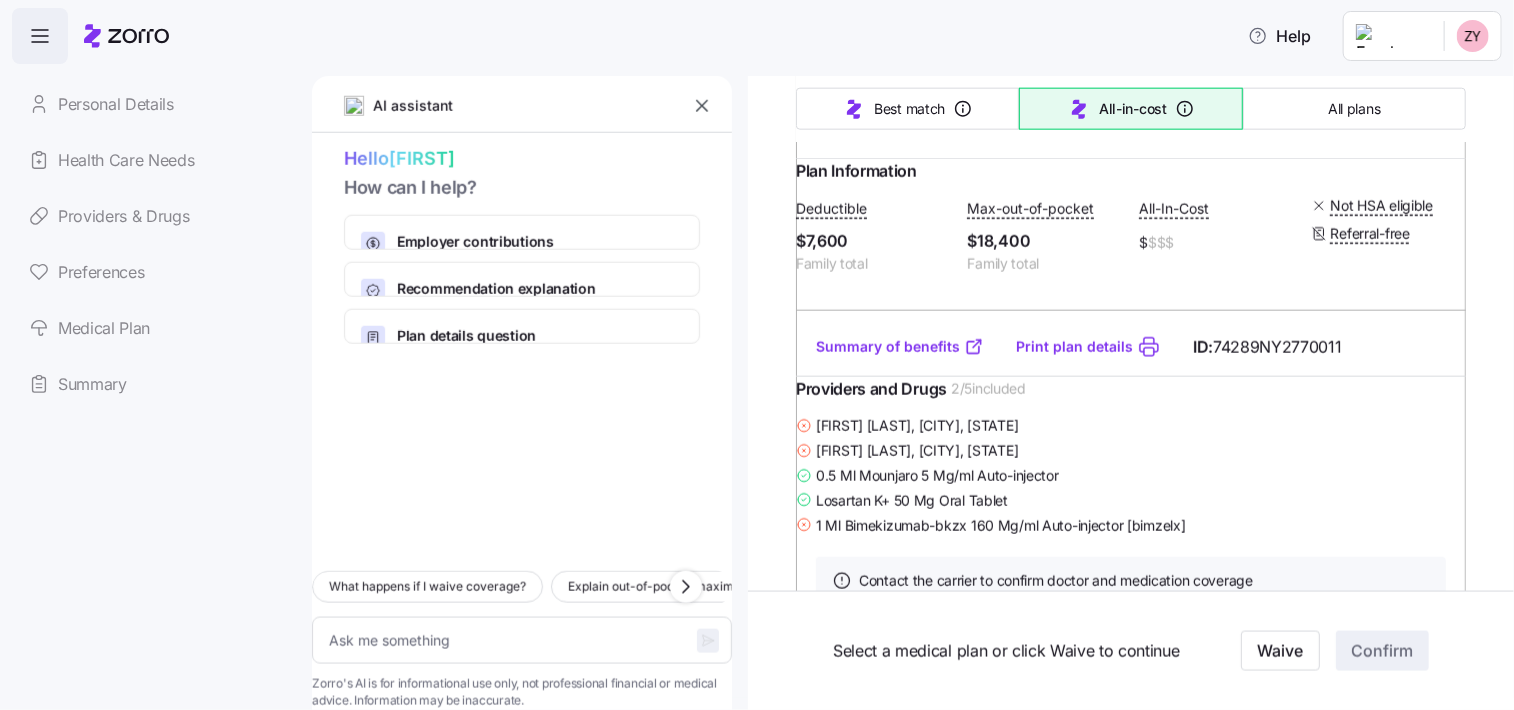 scroll, scrollTop: 5500, scrollLeft: 0, axis: vertical 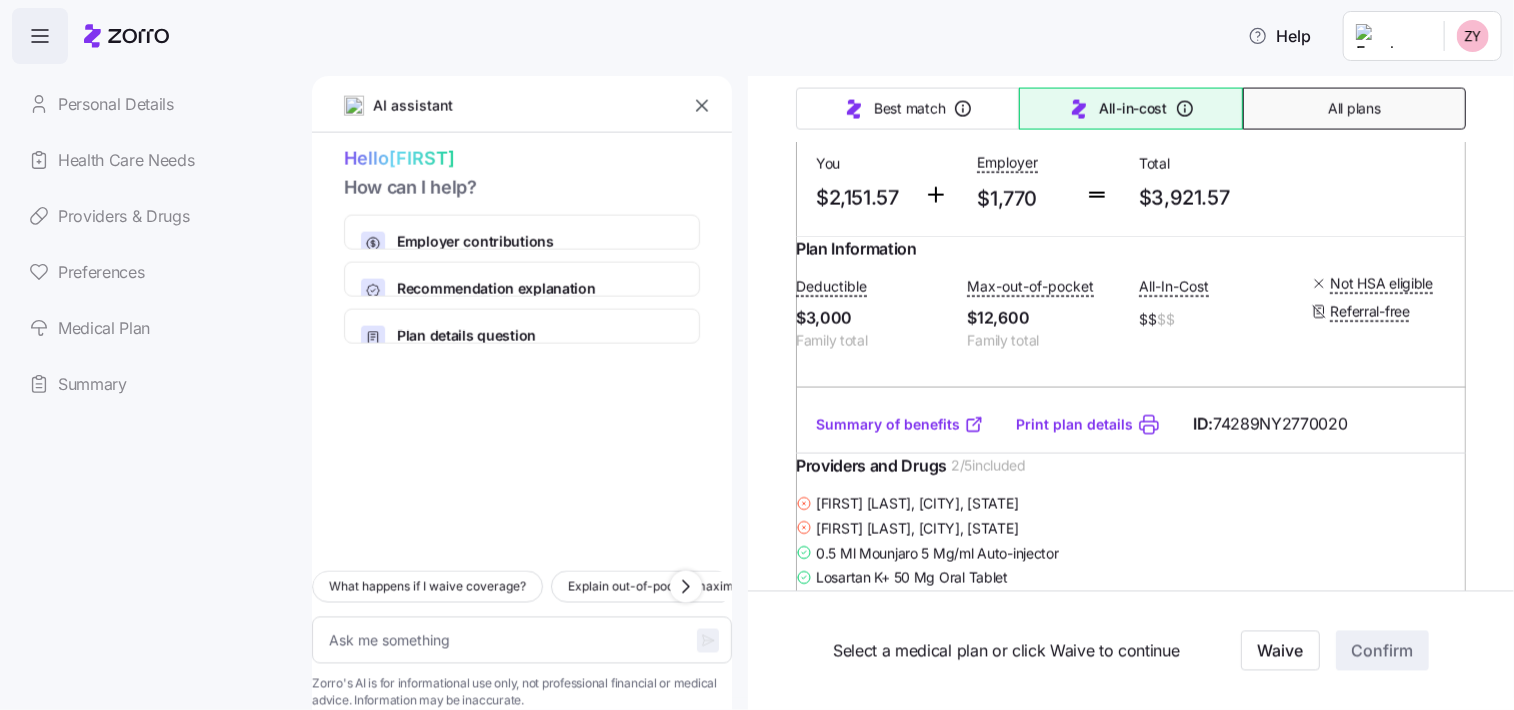click on "All plans" at bounding box center [1354, 109] 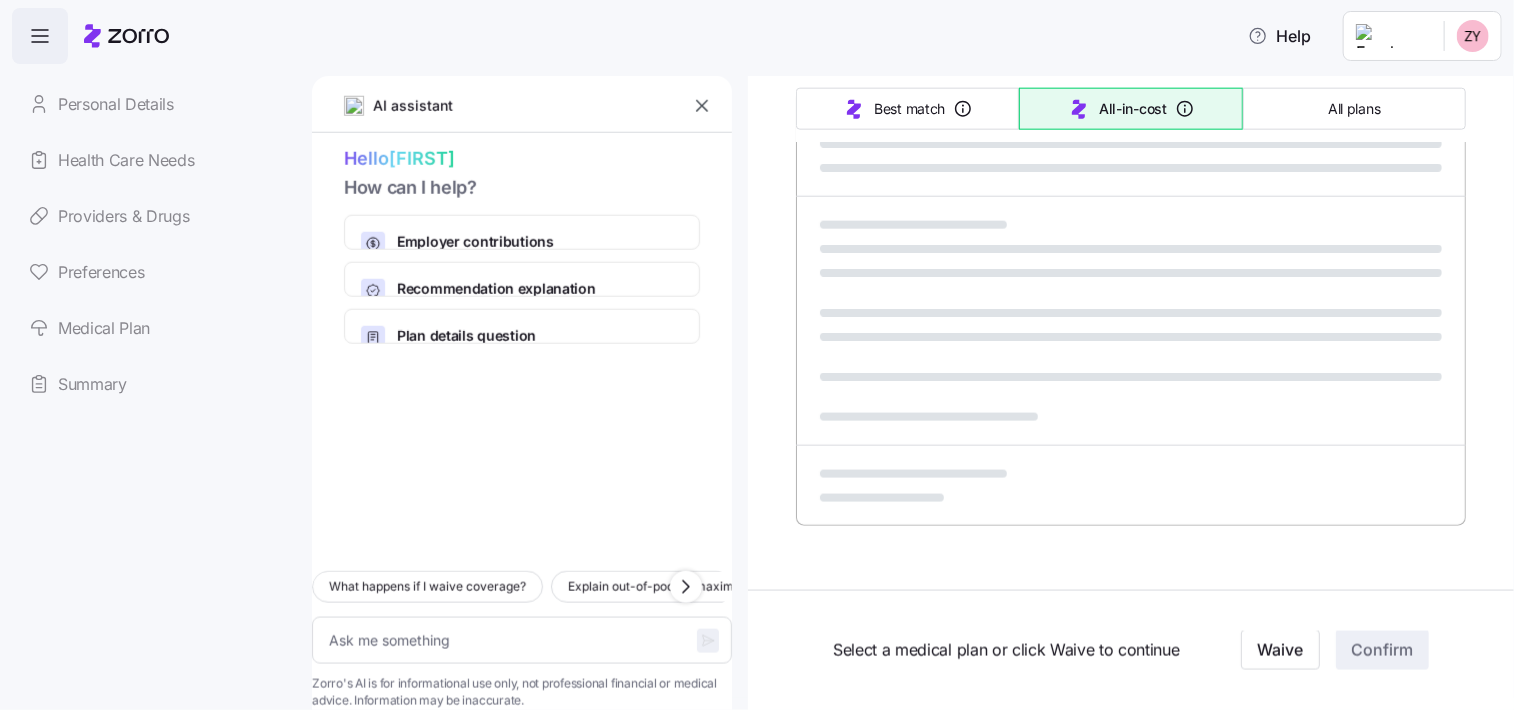 type on "x" 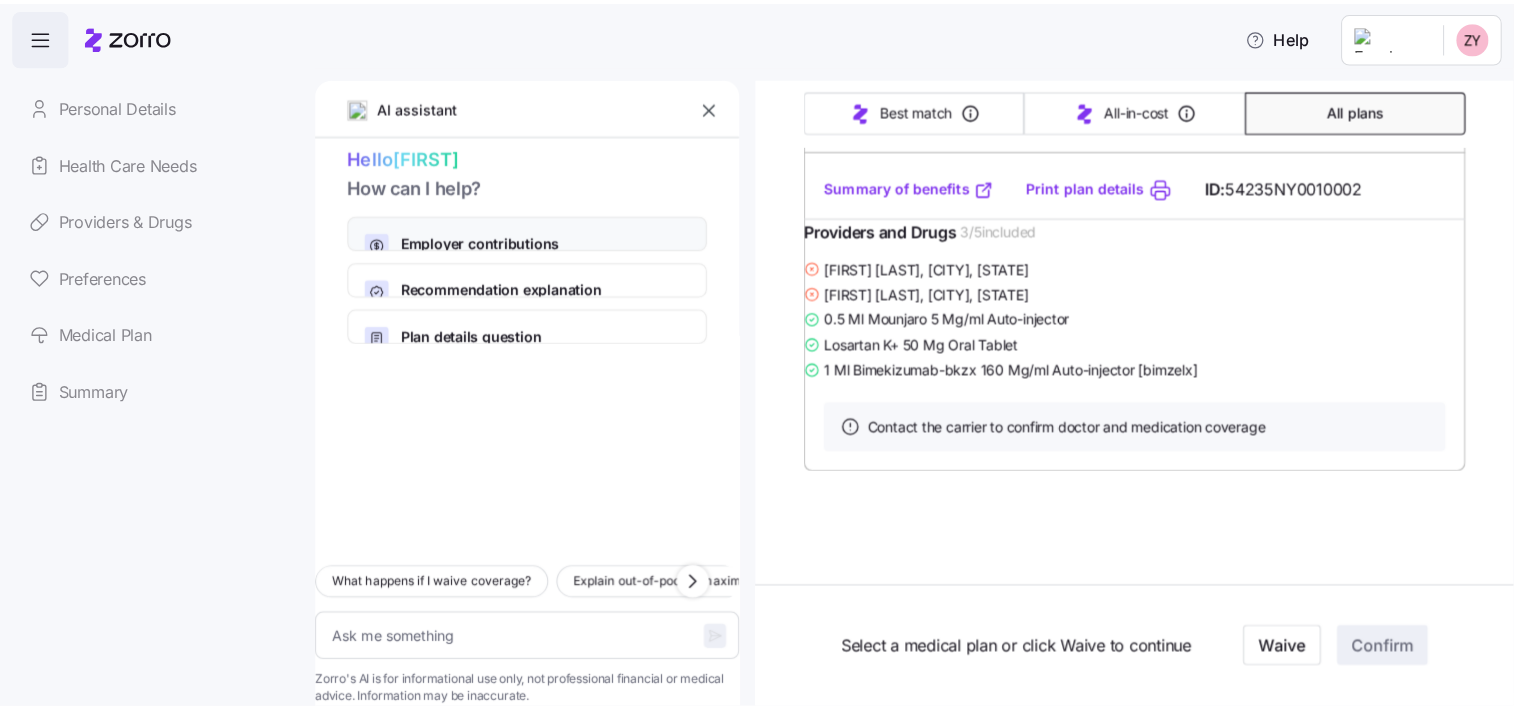scroll, scrollTop: 21738, scrollLeft: 0, axis: vertical 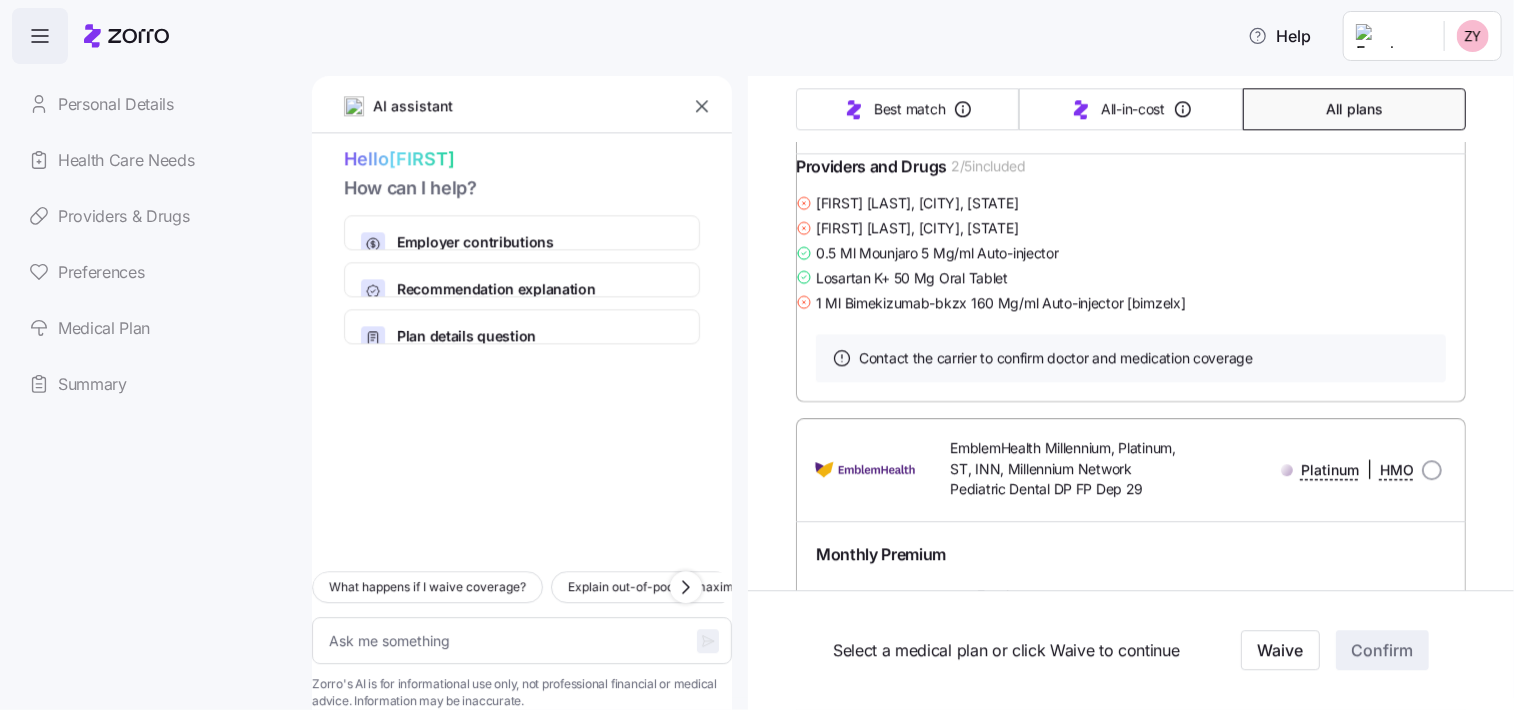 click at bounding box center (40, 36) 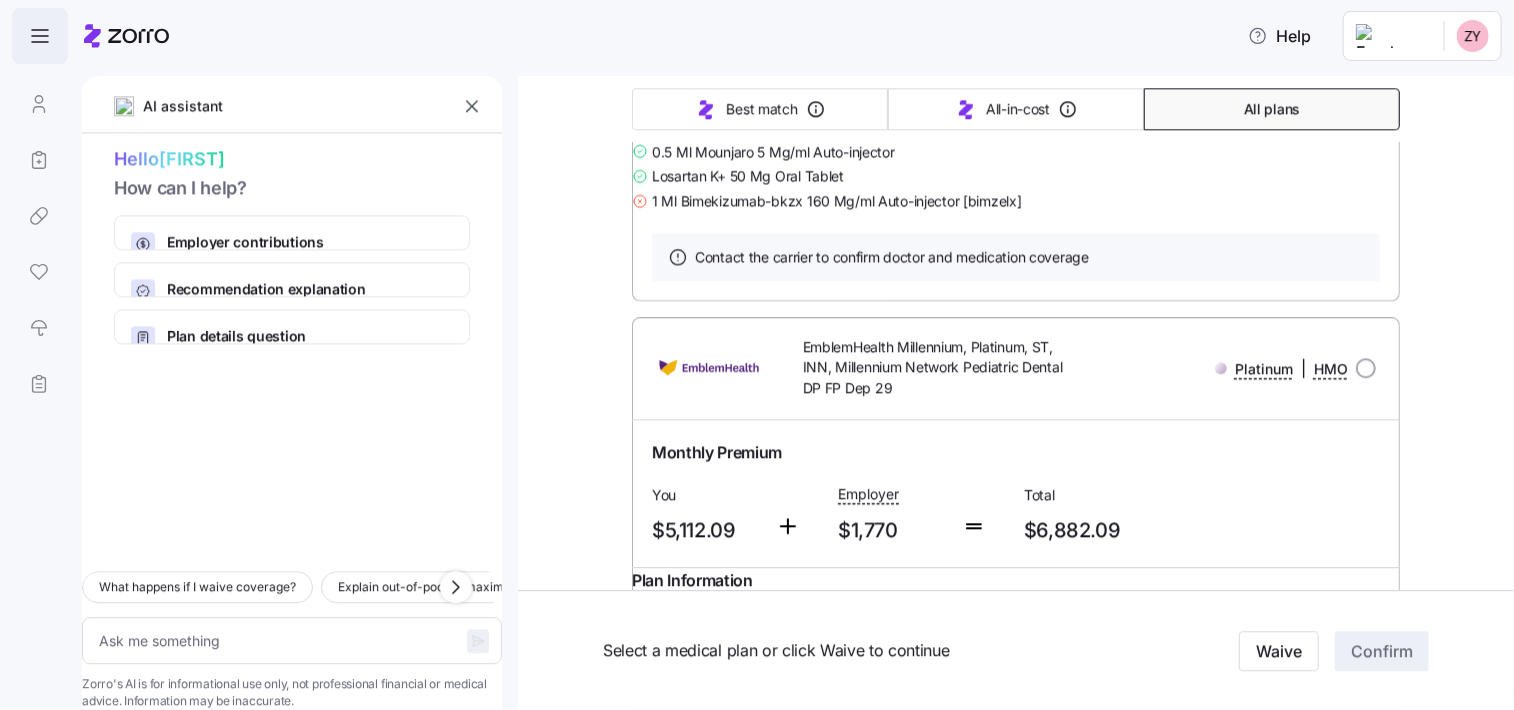 click at bounding box center (40, 36) 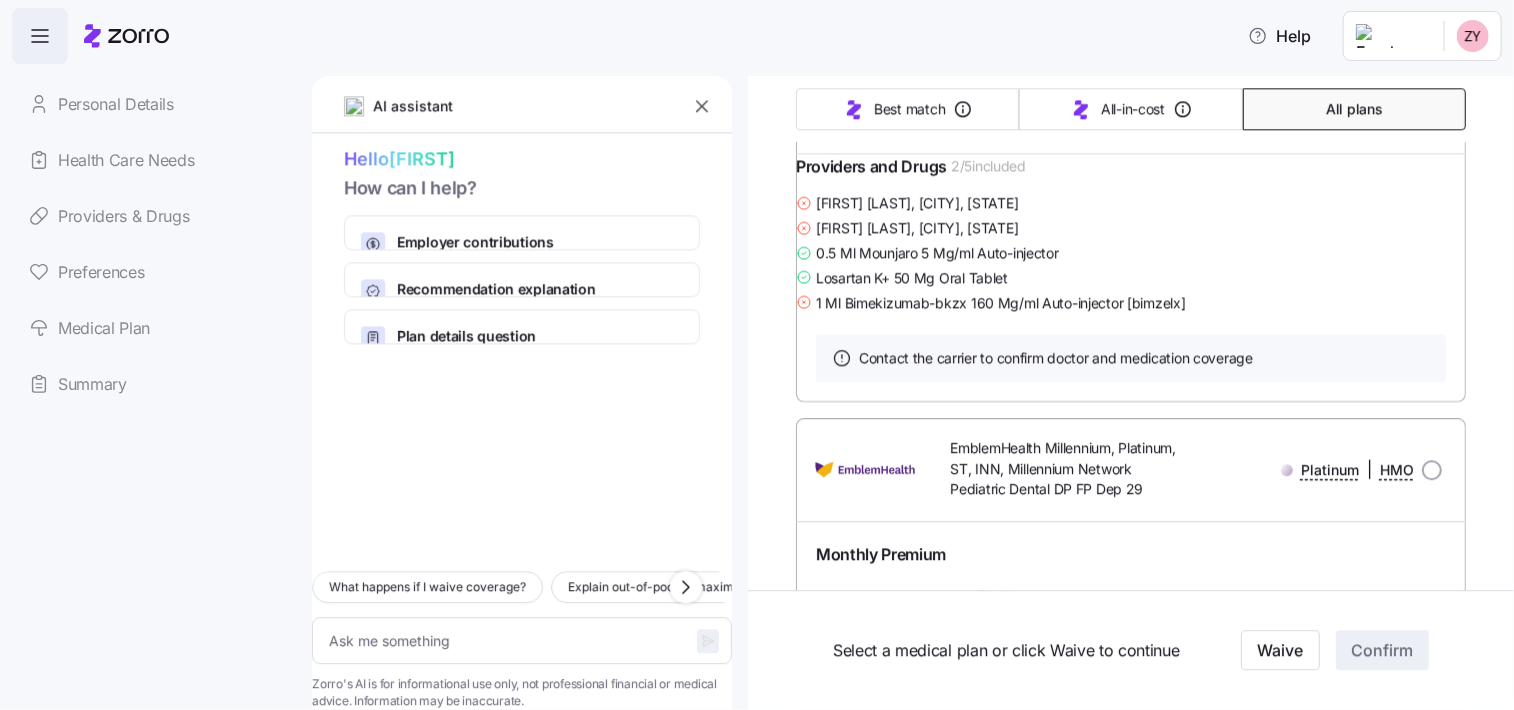 click on "Health Care Needs" at bounding box center [154, 160] 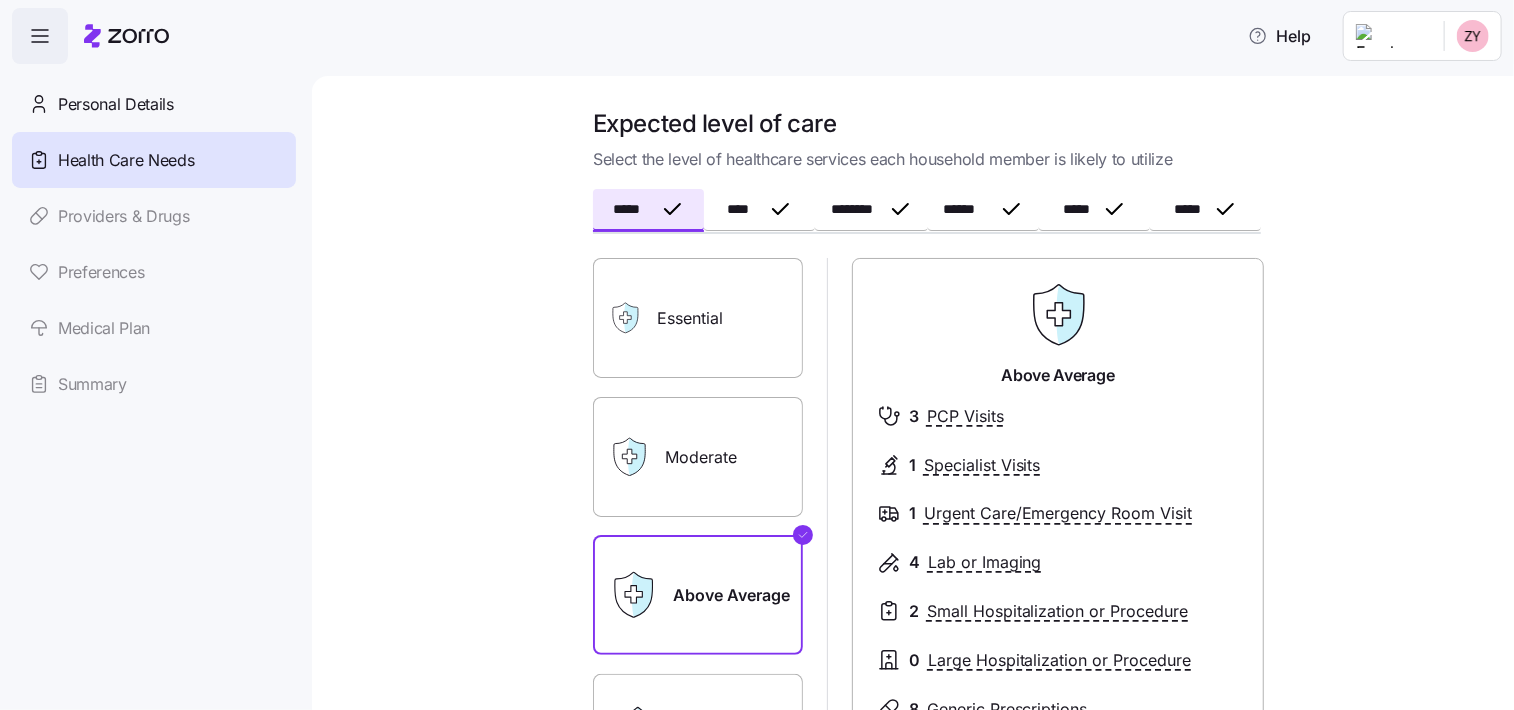 click on "Providers & Drugs" at bounding box center [154, 216] 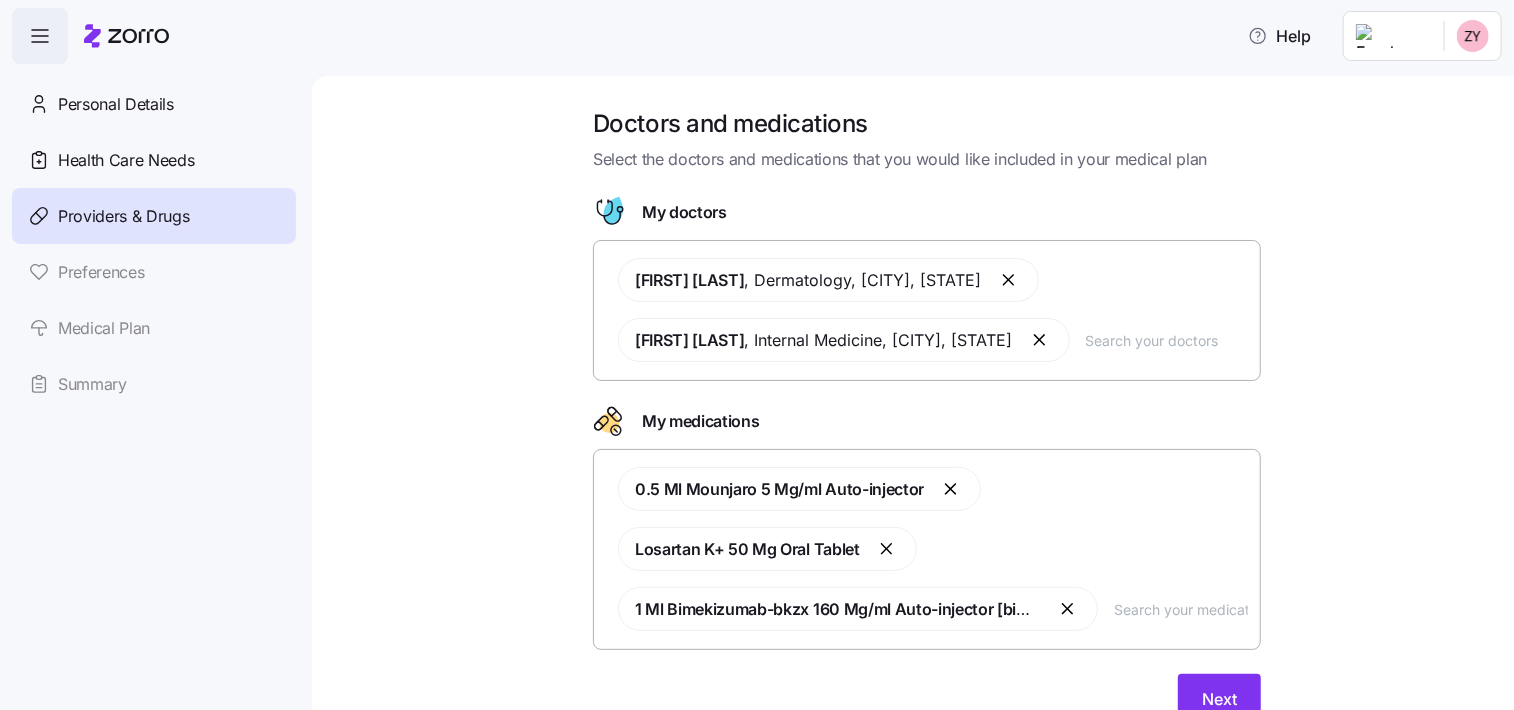 click at bounding box center [1181, 609] 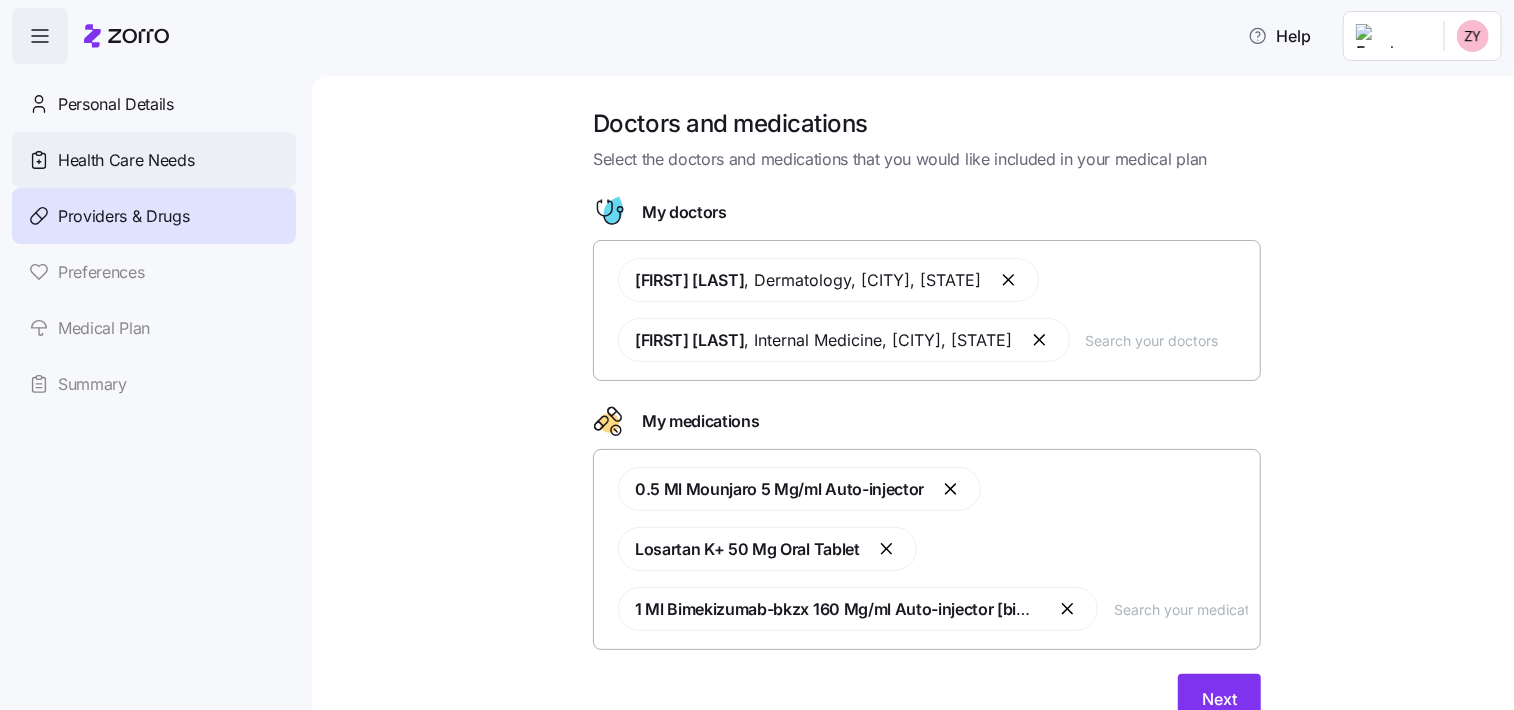 click on "Health Care Needs" at bounding box center [126, 160] 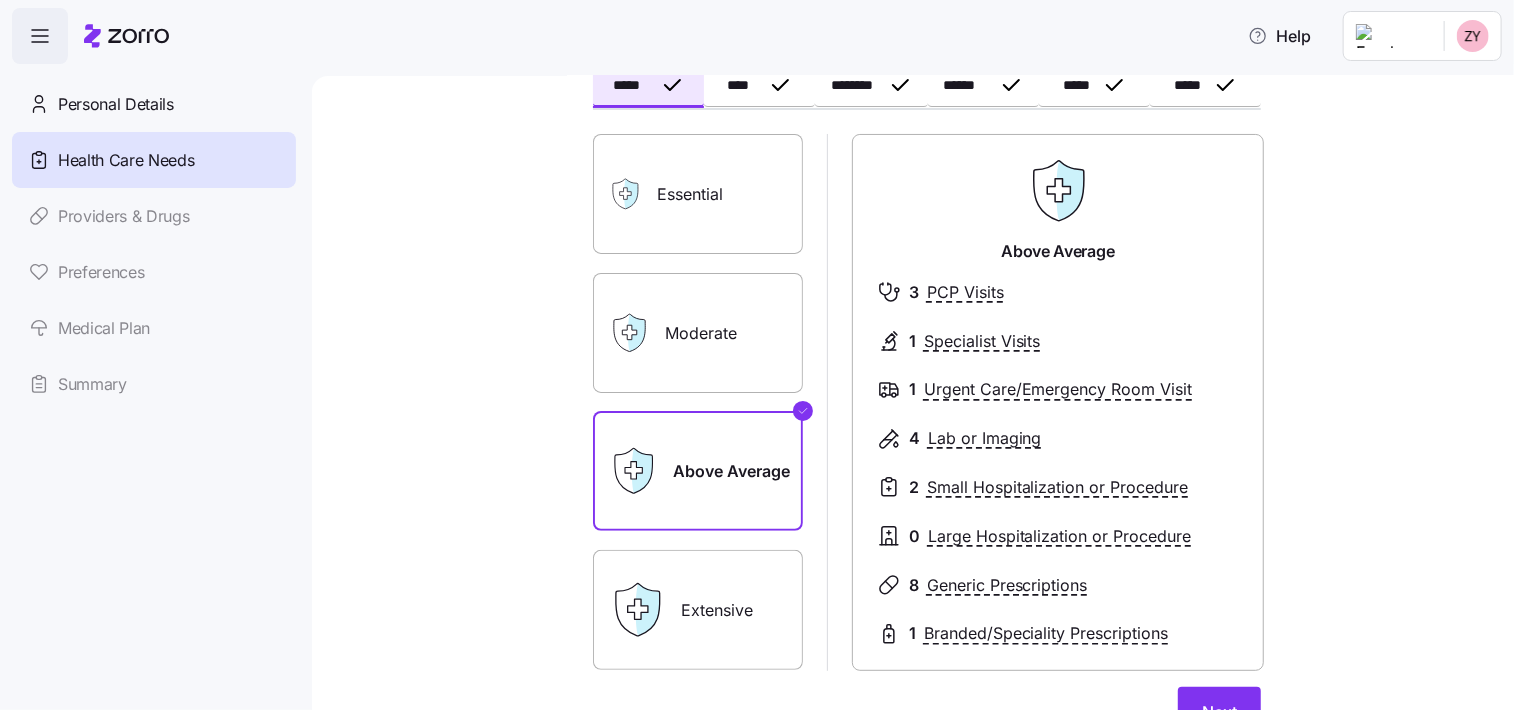 scroll, scrollTop: 0, scrollLeft: 0, axis: both 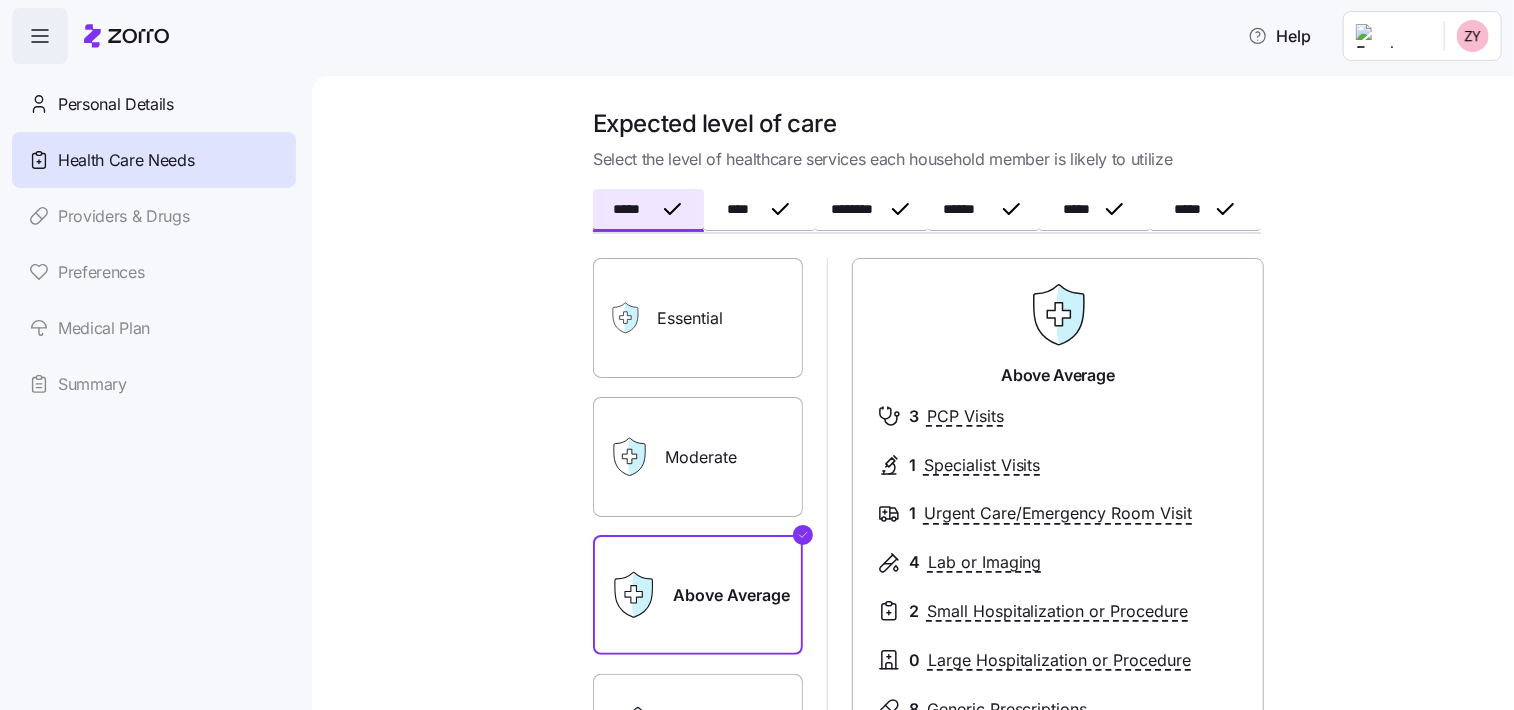 click on "Preferences" at bounding box center [154, 272] 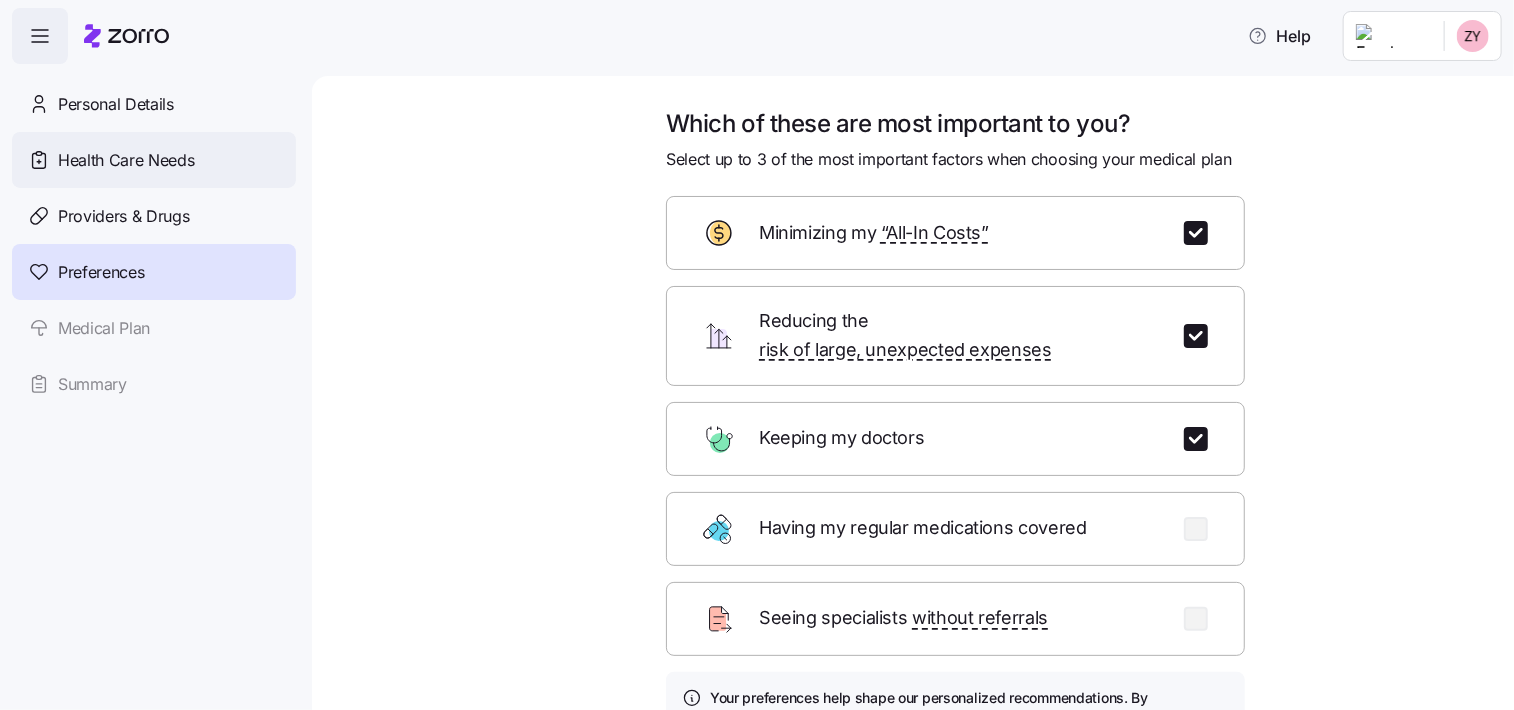 click on "Health Care Needs" at bounding box center [154, 160] 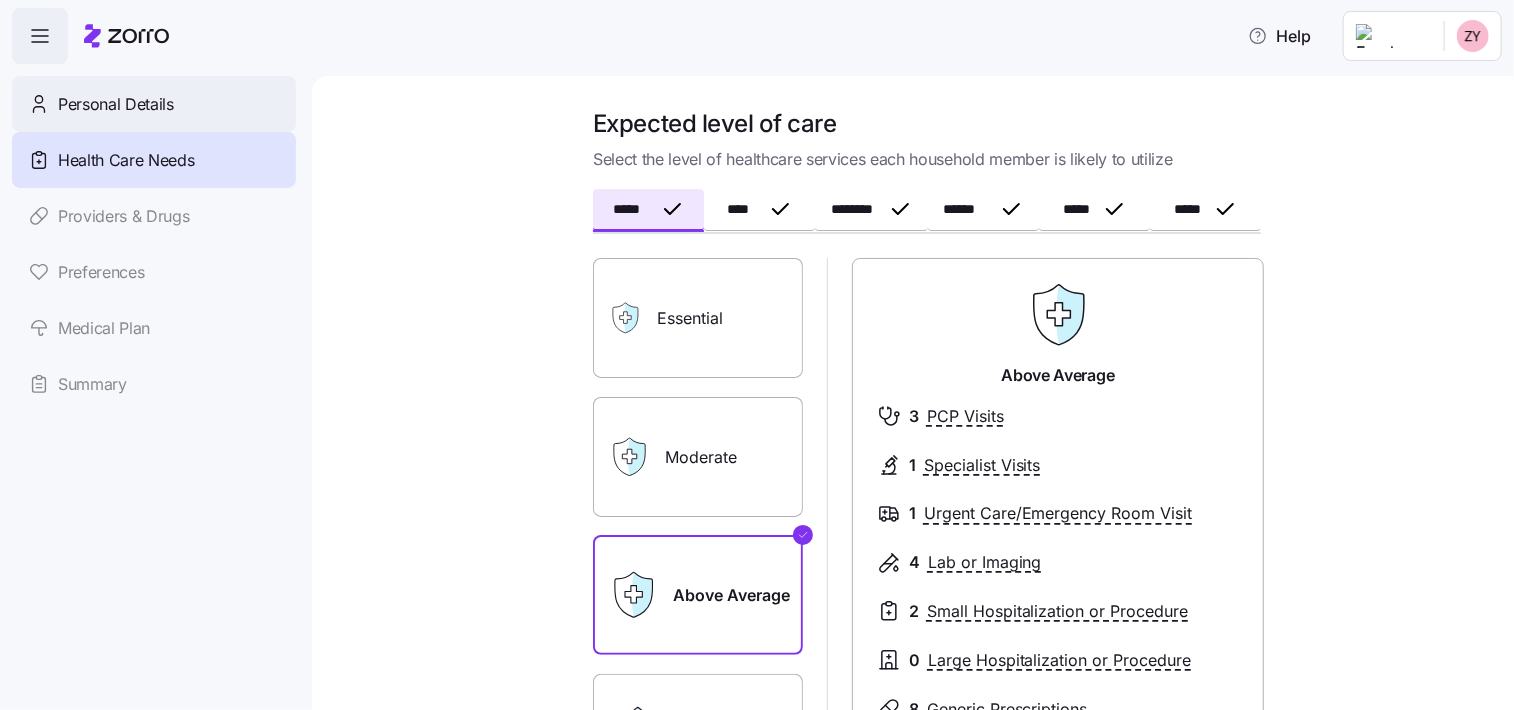 click on "Personal Details" at bounding box center [116, 104] 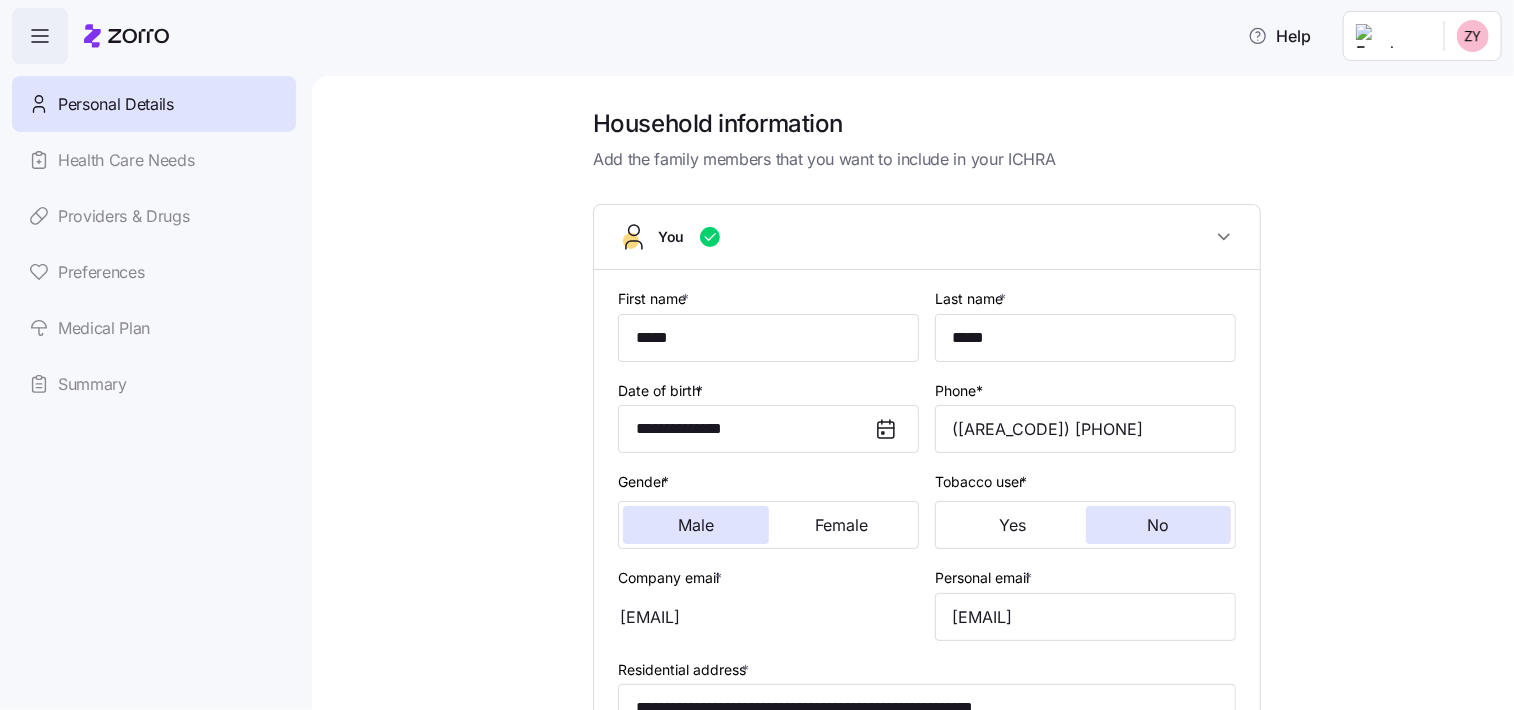 click on "Health Care Needs" at bounding box center [154, 160] 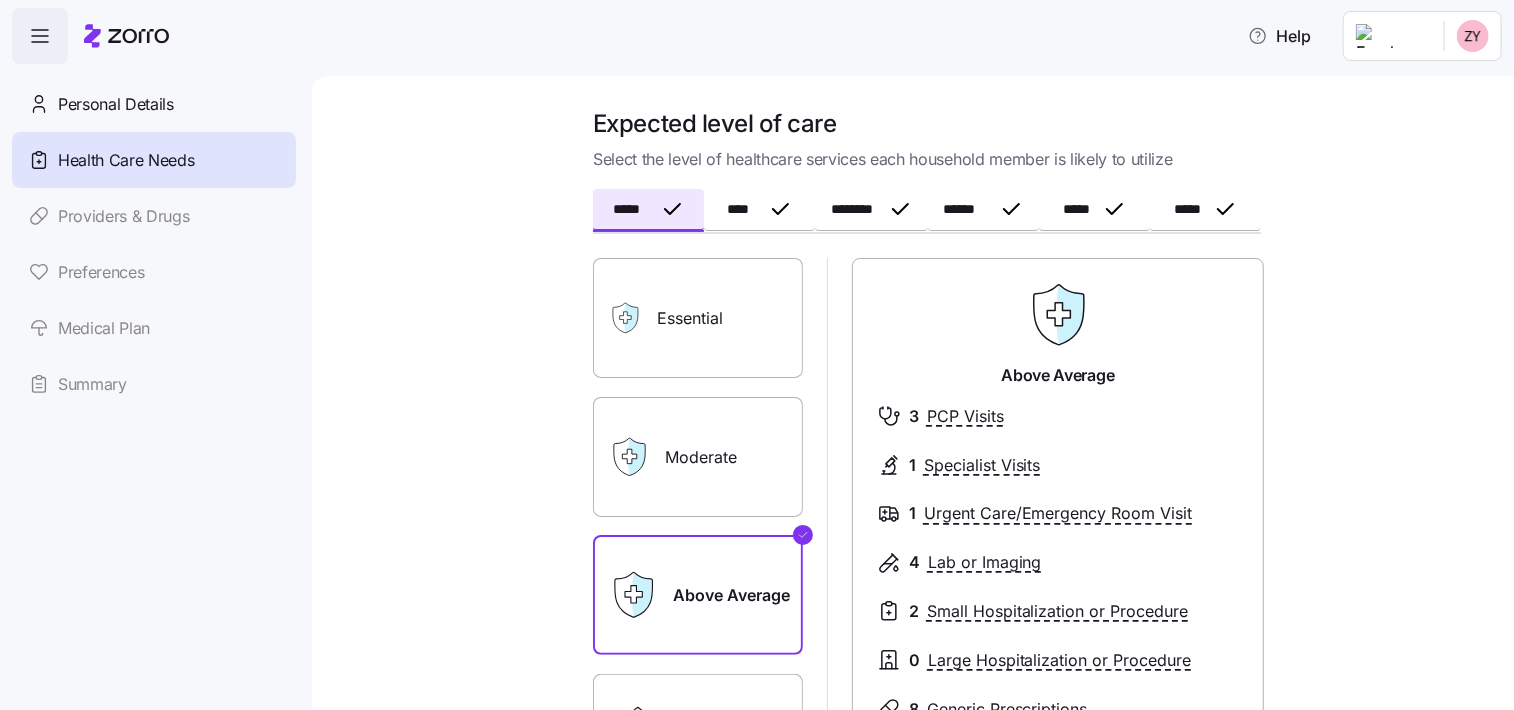 click on "Summary" at bounding box center (154, 384) 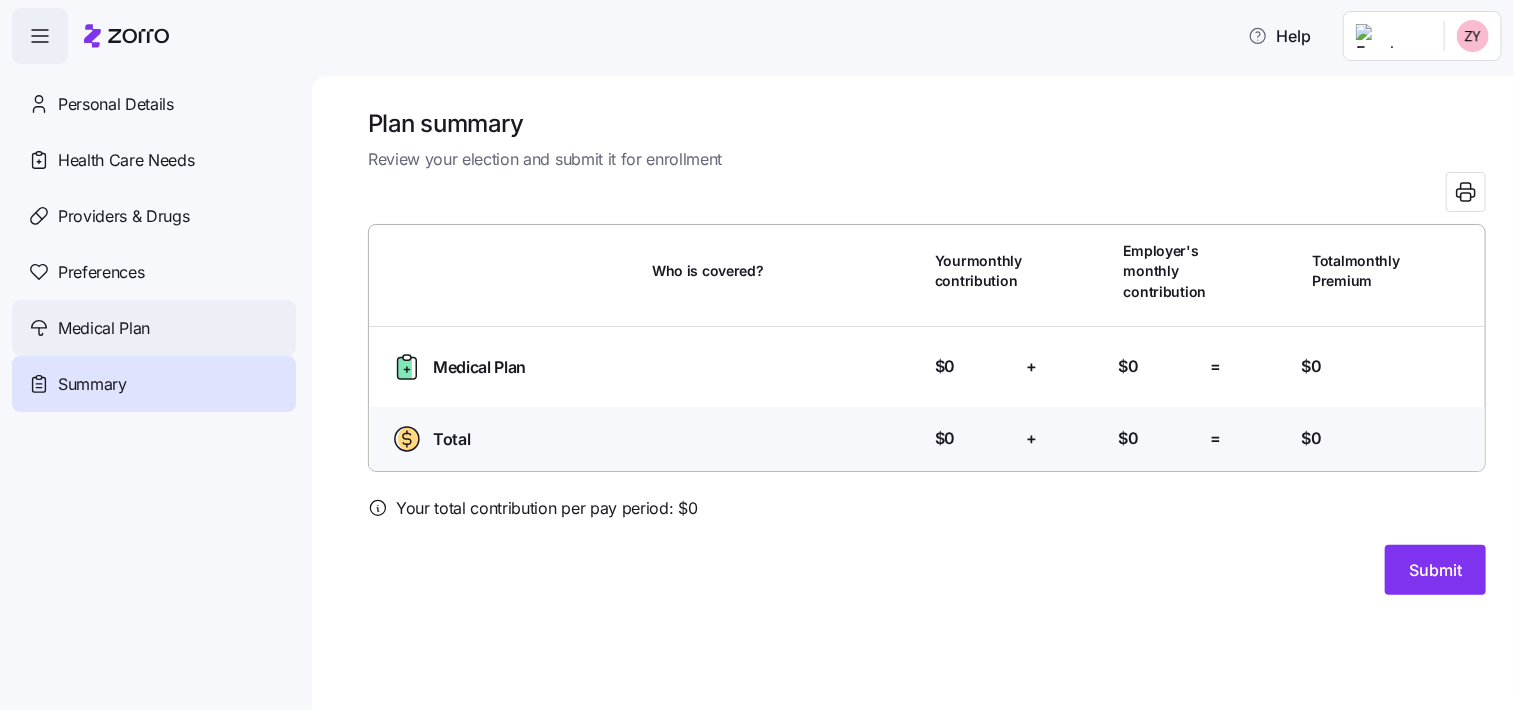 click on "Medical Plan" at bounding box center [104, 328] 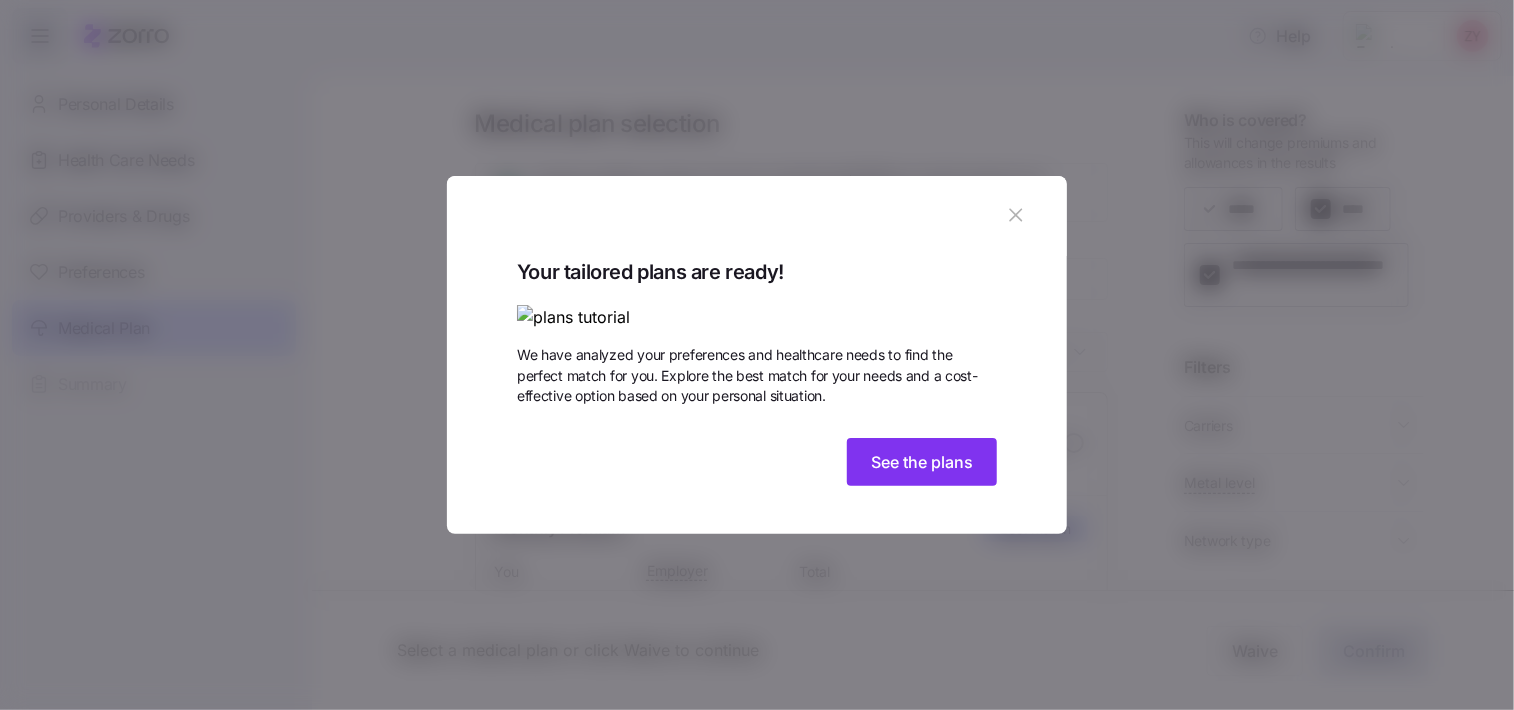 click 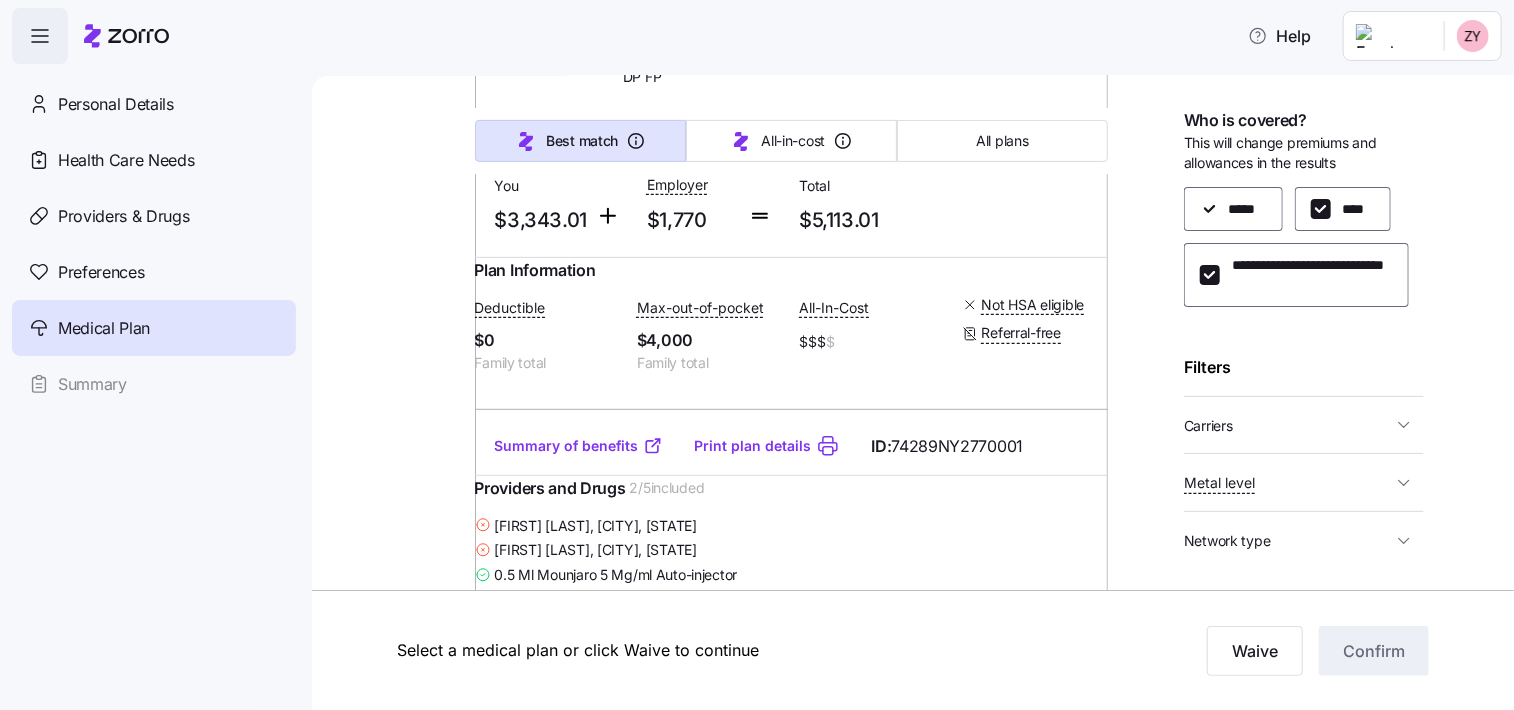 scroll, scrollTop: 500, scrollLeft: 0, axis: vertical 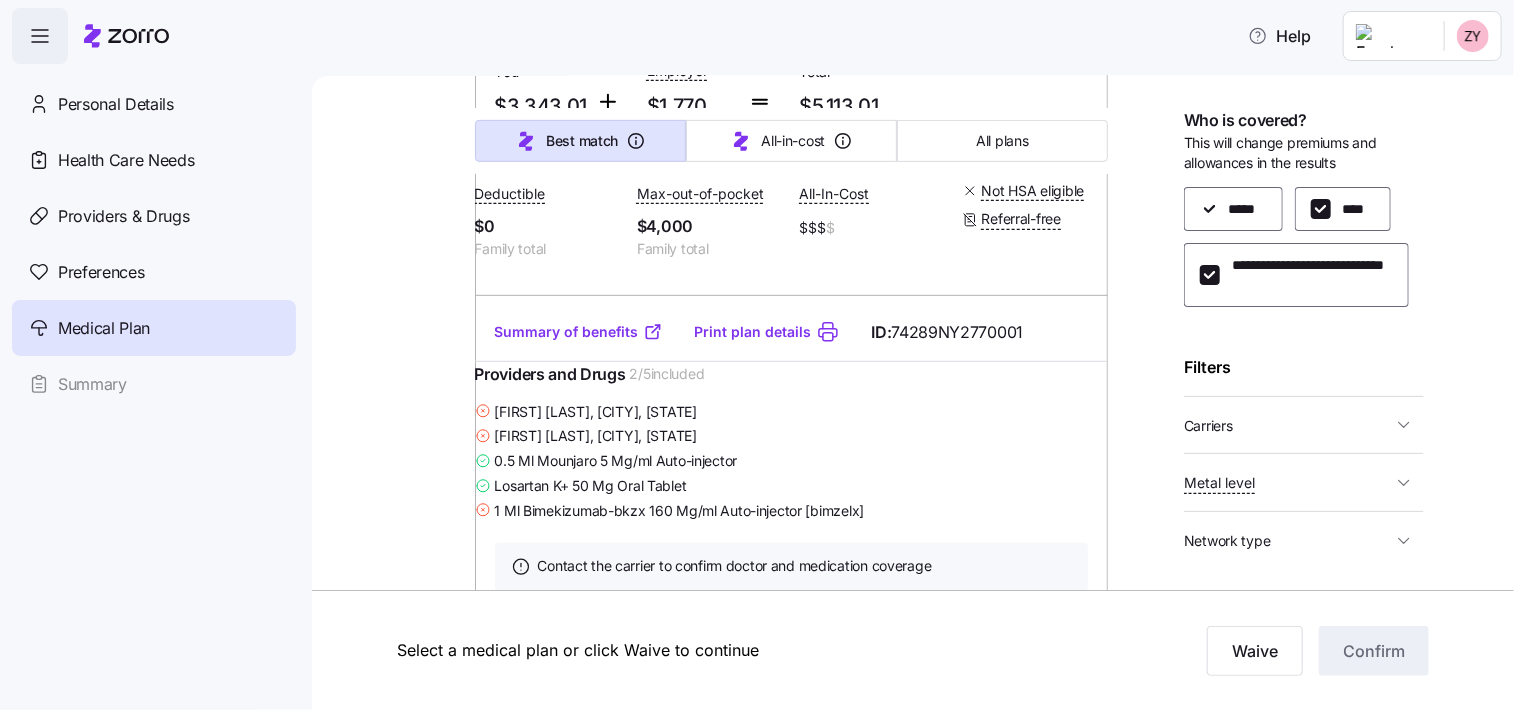 click 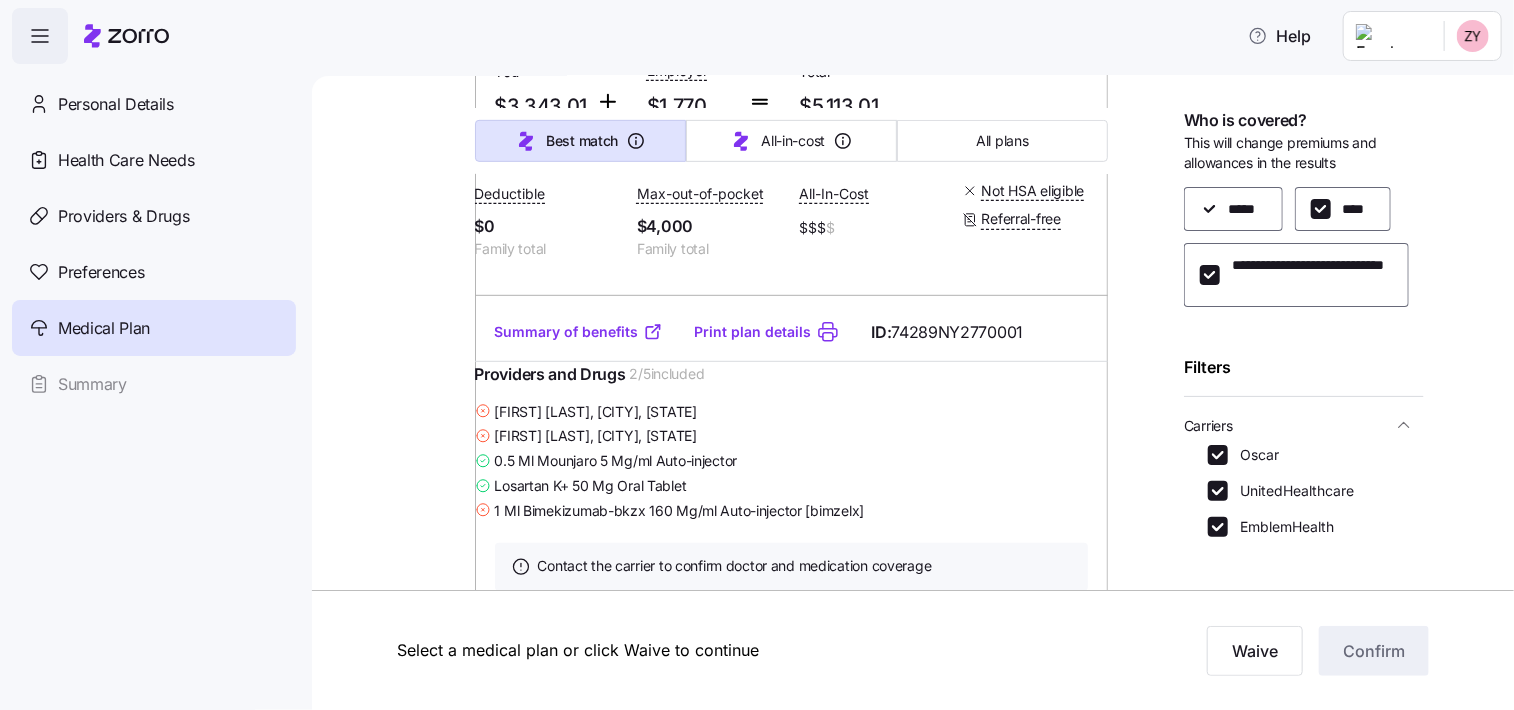 scroll, scrollTop: 100, scrollLeft: 0, axis: vertical 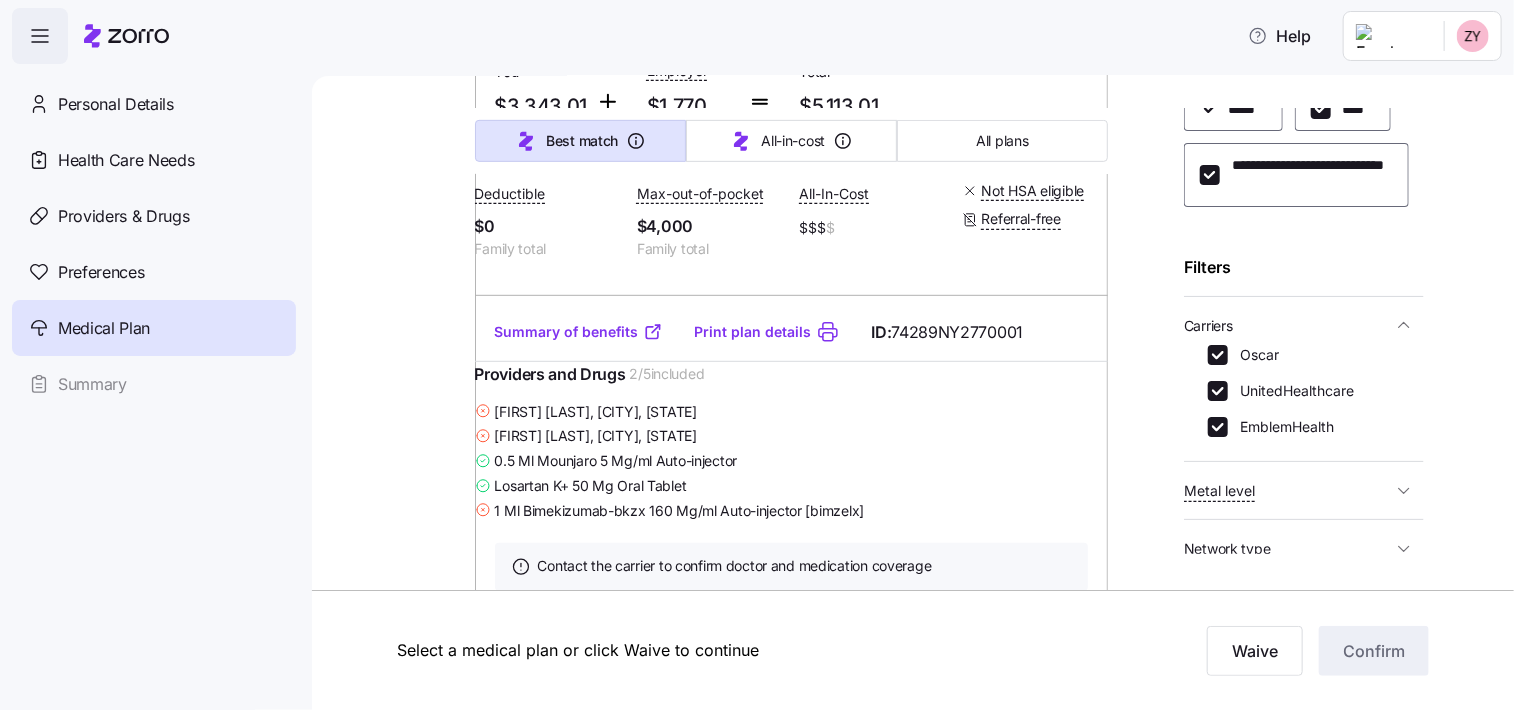 click on "Medical plan selection Chestnut Holdings of New York Inc  is contributing   $1,770   per month towards your medical plan Best match All-in-cost All plans 32  plans available Sort by Sorted by: Best match Platinum Classic, Platinum, ST, INN, Circle, Wellness Rewards DP FP   Platinum | EPO Monthly Premium Best match You $3,343.01 Employer $1,770 Total $5,113.01 Plan Information Deductible $0 Family total Max-out-of-pocket $4,000 Family total All-In-Cost $$$ $ Not HSA eligible Referral-free Zohar   Yaish ,  04/19/1981 ,   66 West 88th Street Apt 4F, New York, NY 10024-2525, USA ; Who is covered:   Me, spouse & child(ren) ;   Employer contribution:  up to $1,770 Medical Plan Platinum Classic, Platinum, ST, INN, Circle, Wellness Rewards DP FP   Platinum  |  EPO Summary of benefits Select Best match Premium Total Premium $5,113.01 After allowance $3,343.01 Deductible Individual: Medical $0 Individual: Drug $0 Family: Medical $0 Family: Drug $0 Max Out of Pocket Individual: Medical $2,000 Individual: Drug 0 $4,000" at bounding box center [927, 1590] 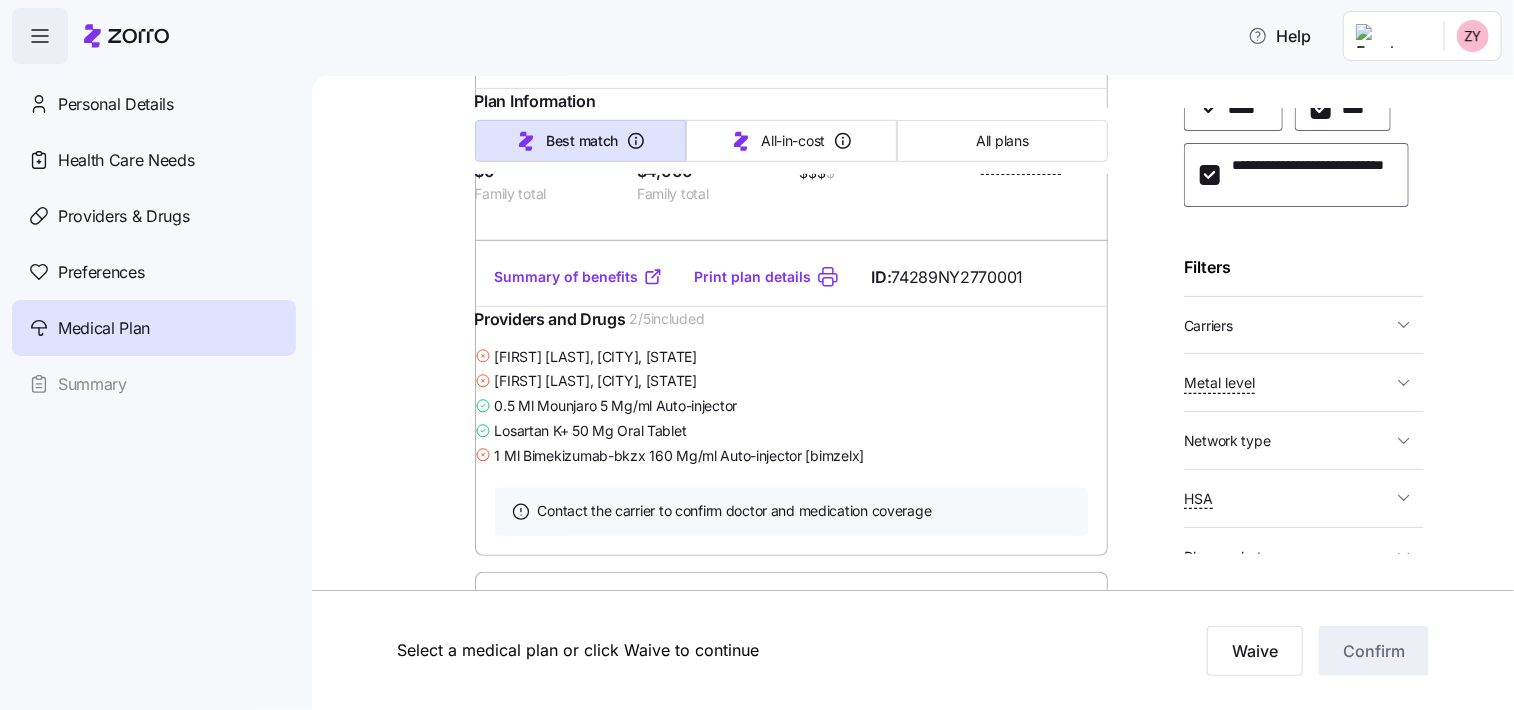 scroll, scrollTop: 600, scrollLeft: 0, axis: vertical 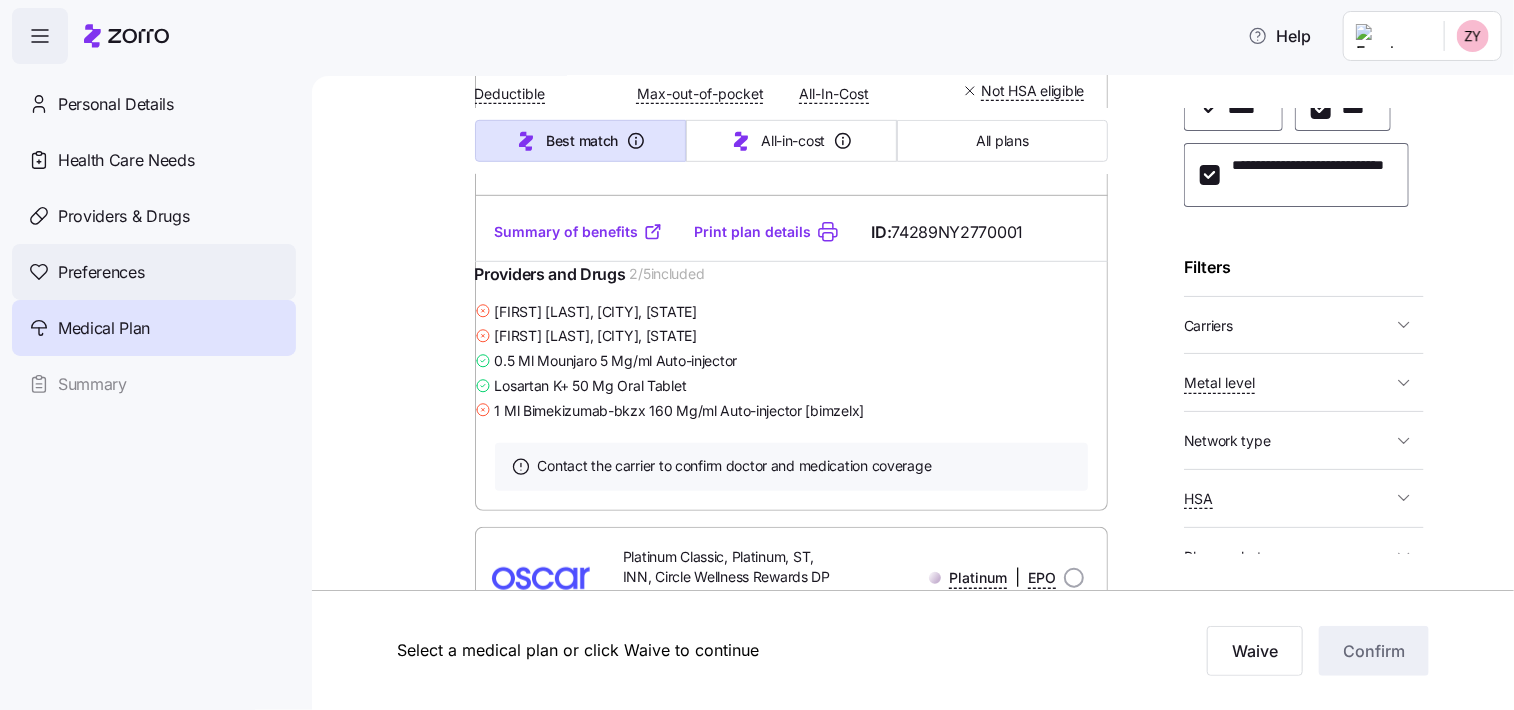 click on "Preferences" at bounding box center [101, 272] 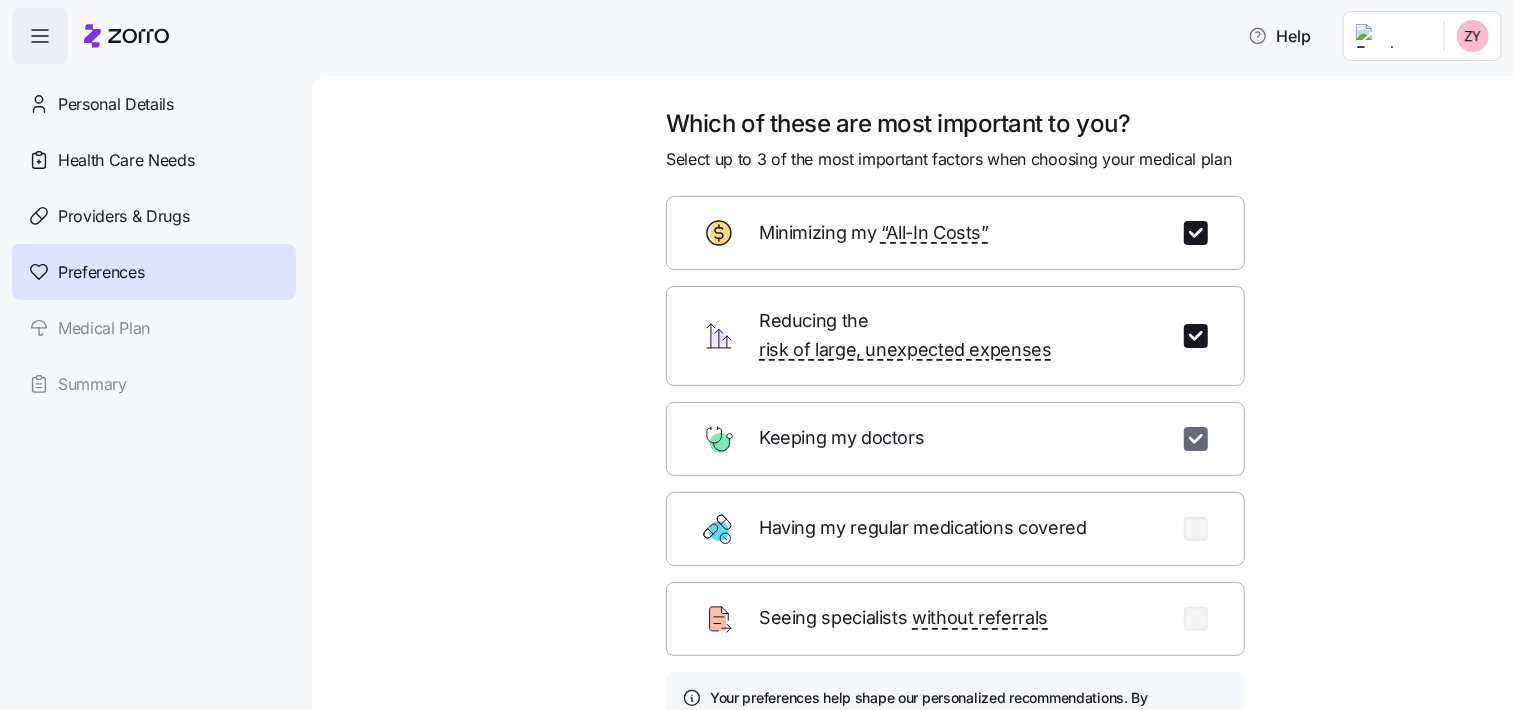 click at bounding box center (1196, 439) 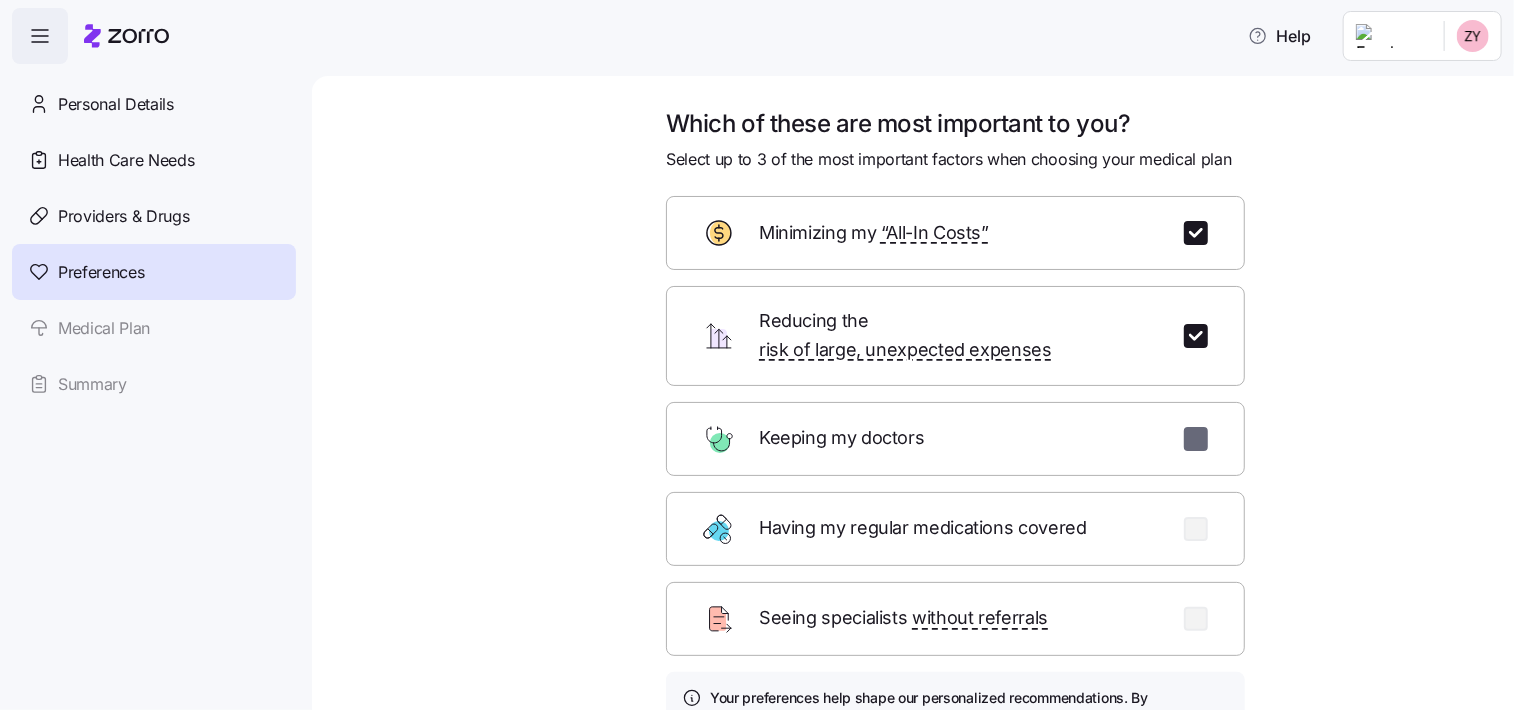 checkbox on "false" 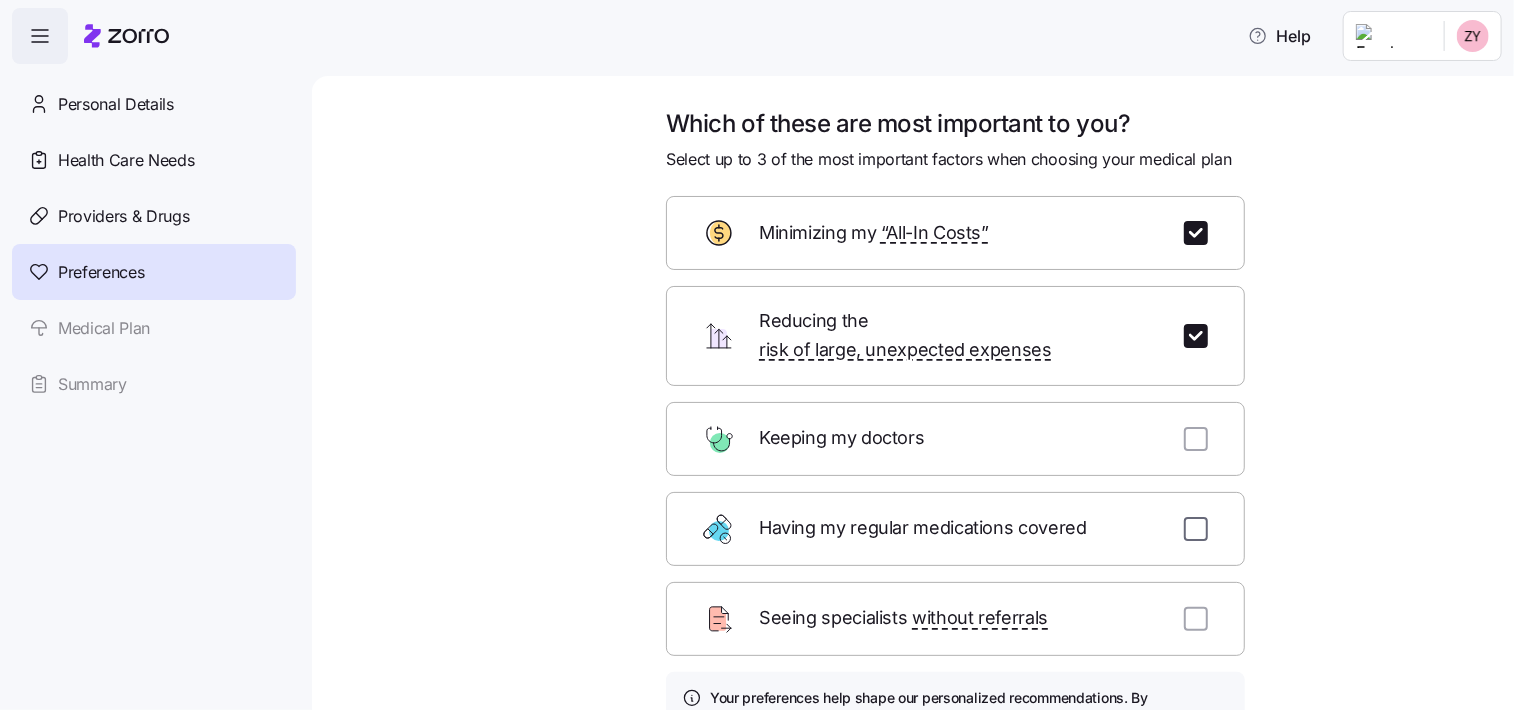 click at bounding box center (1196, 529) 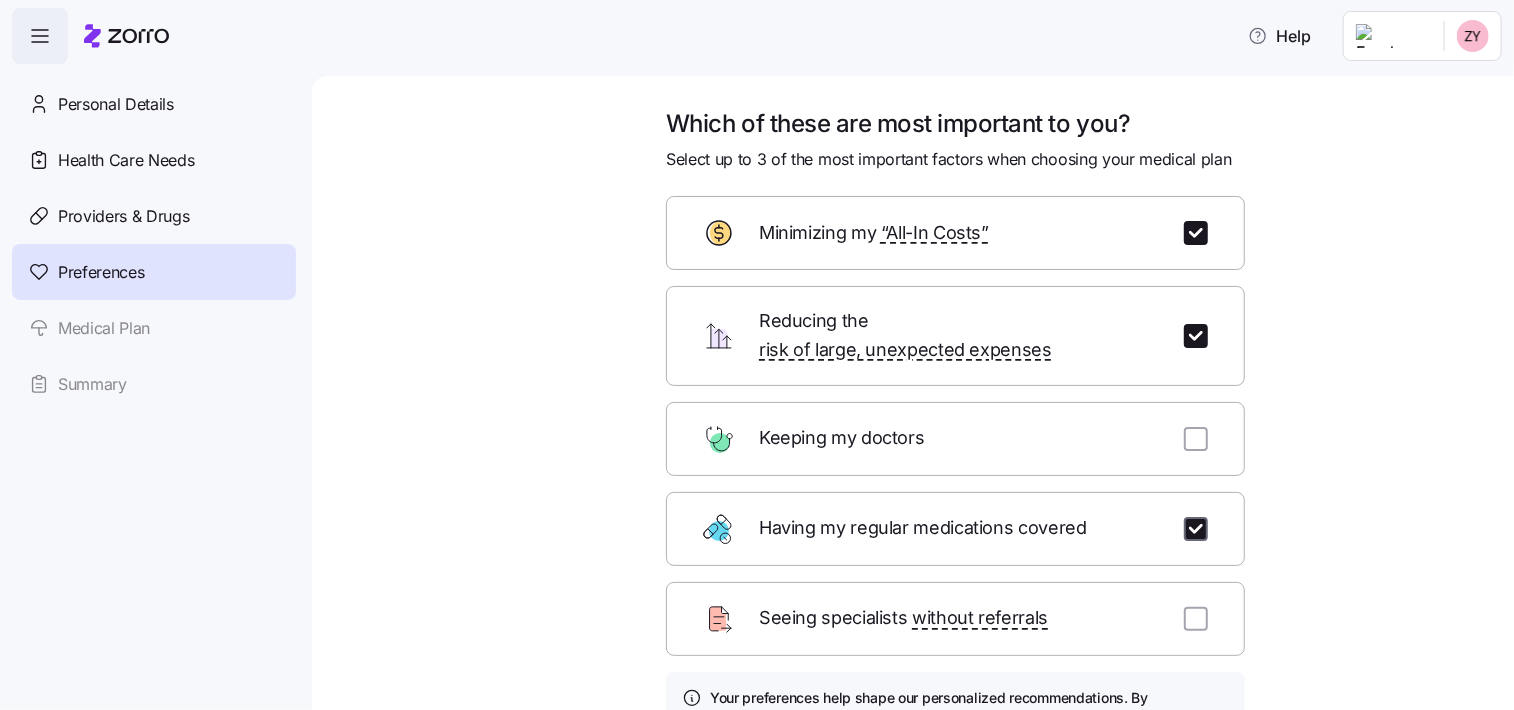 checkbox on "true" 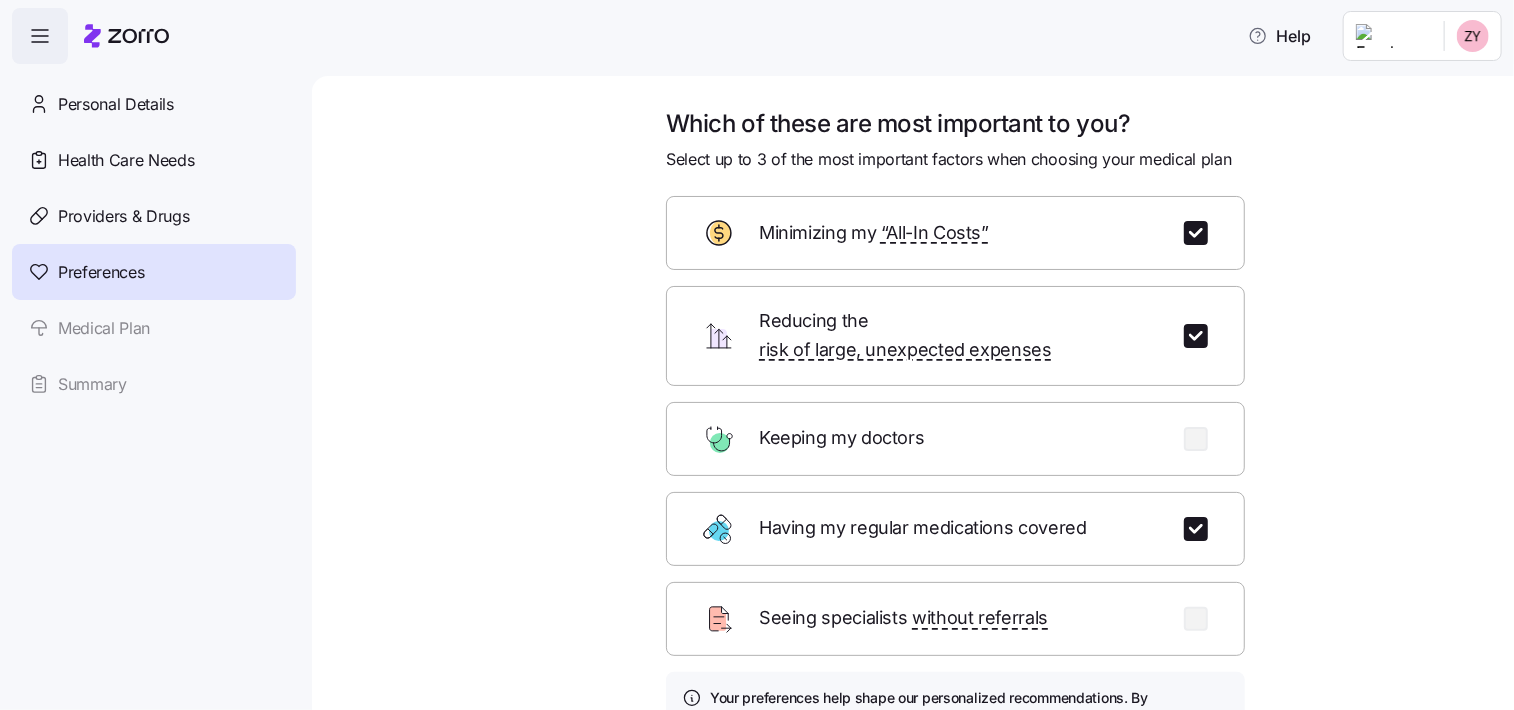 scroll, scrollTop: 192, scrollLeft: 0, axis: vertical 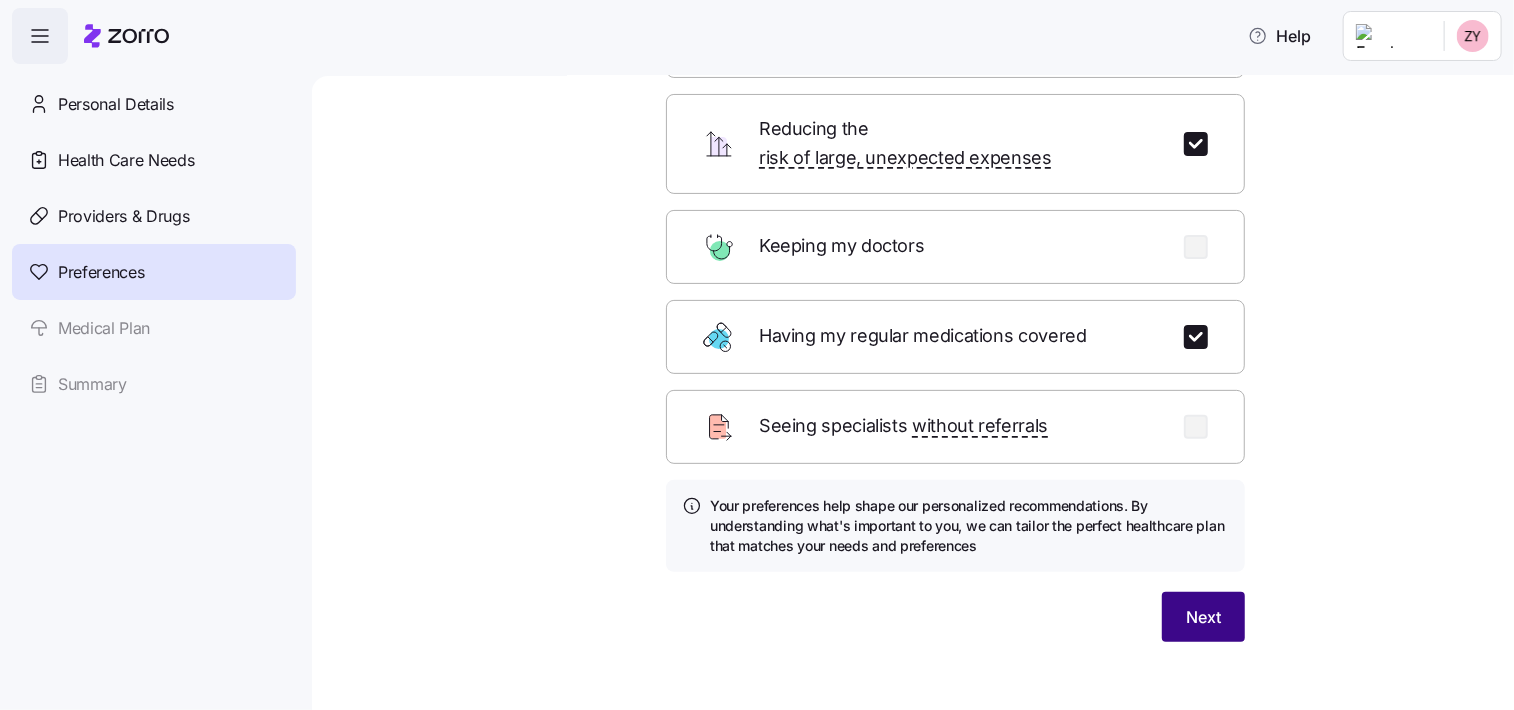 click on "Next" at bounding box center (1203, 617) 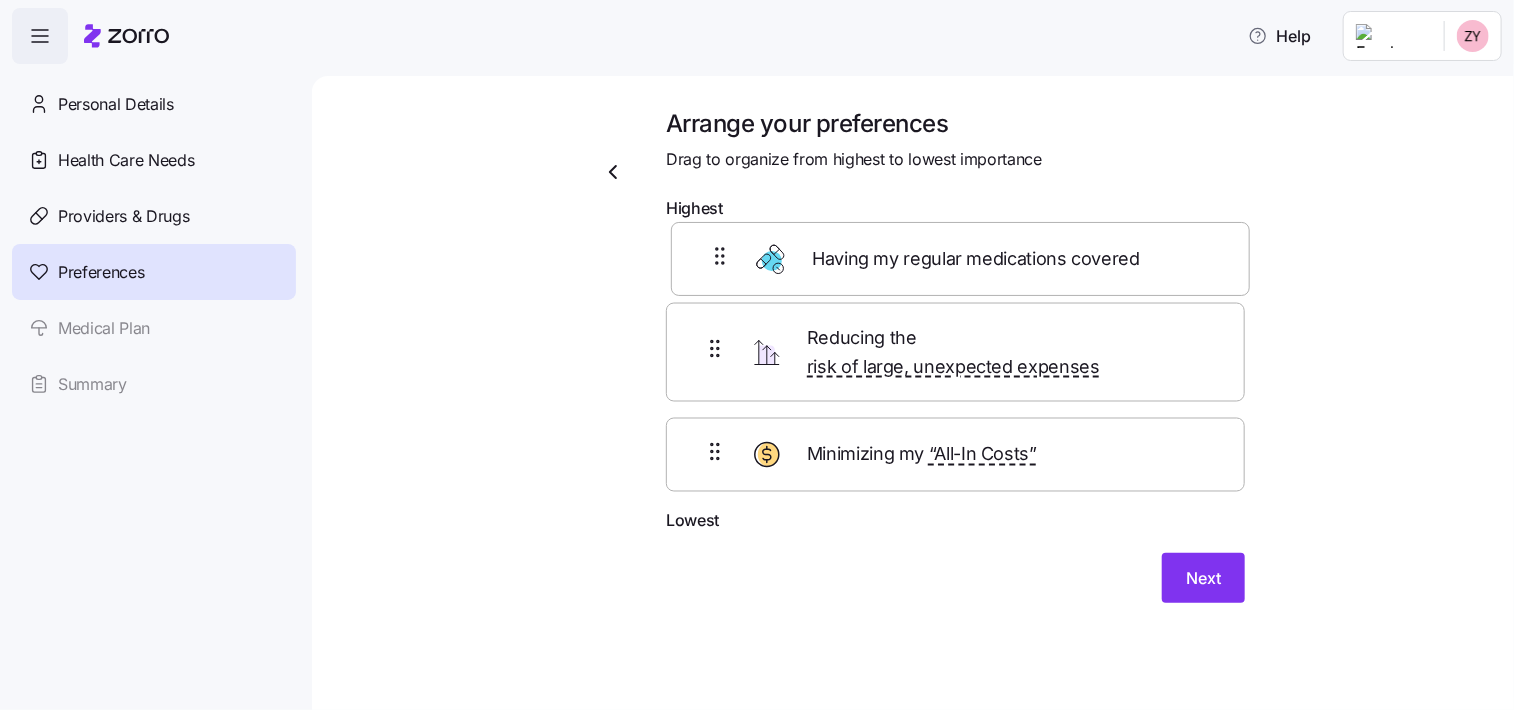 drag, startPoint x: 845, startPoint y: 455, endPoint x: 850, endPoint y: 259, distance: 196.06377 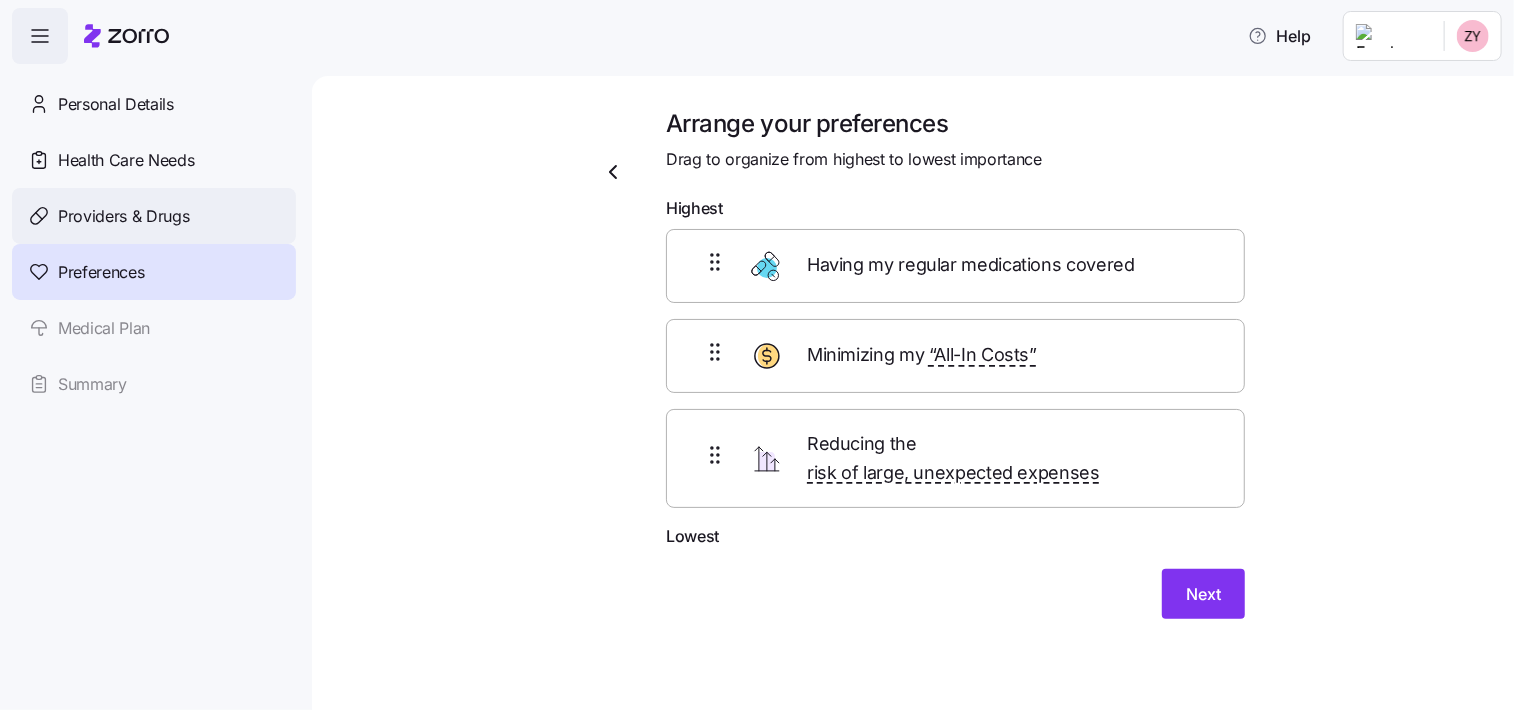 click on "Providers & Drugs" at bounding box center (124, 216) 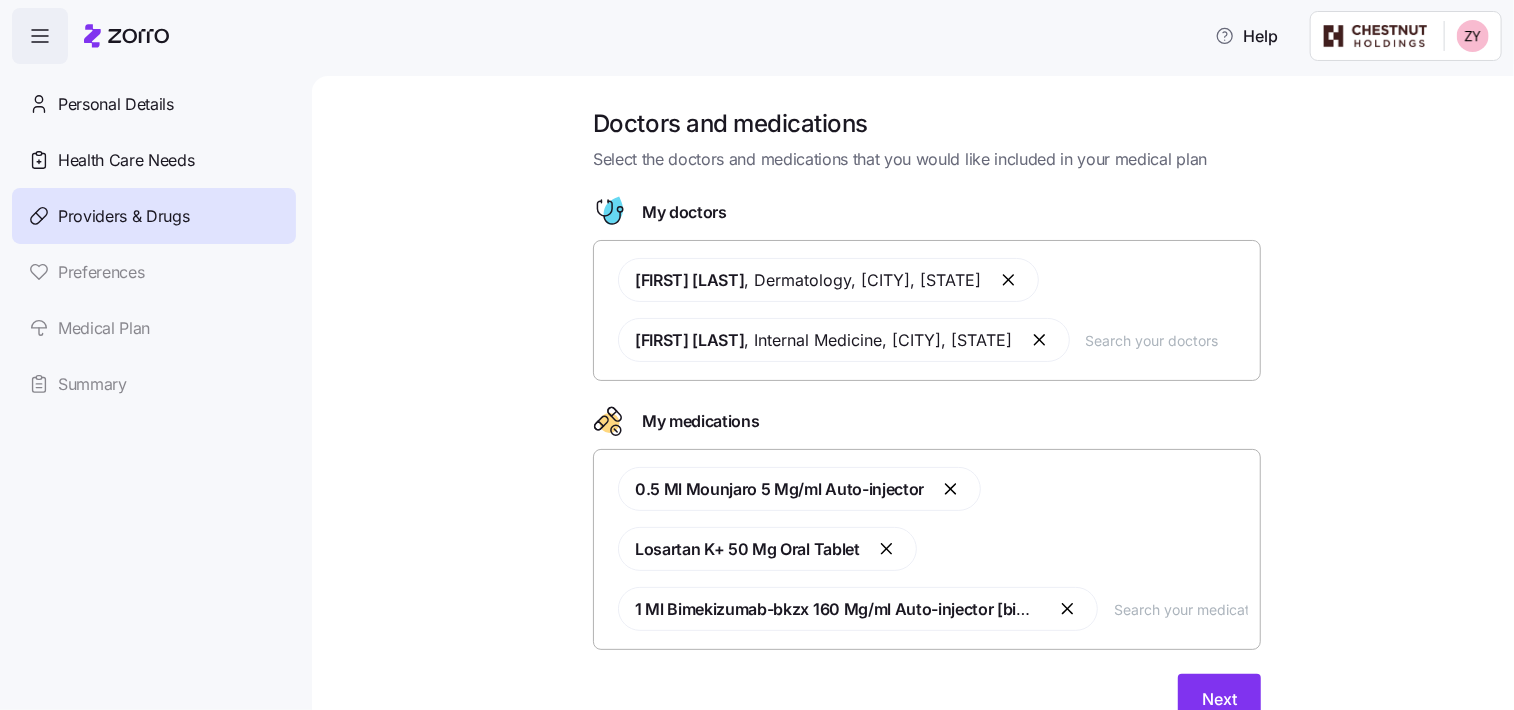 click on "Medical Plan" at bounding box center [154, 328] 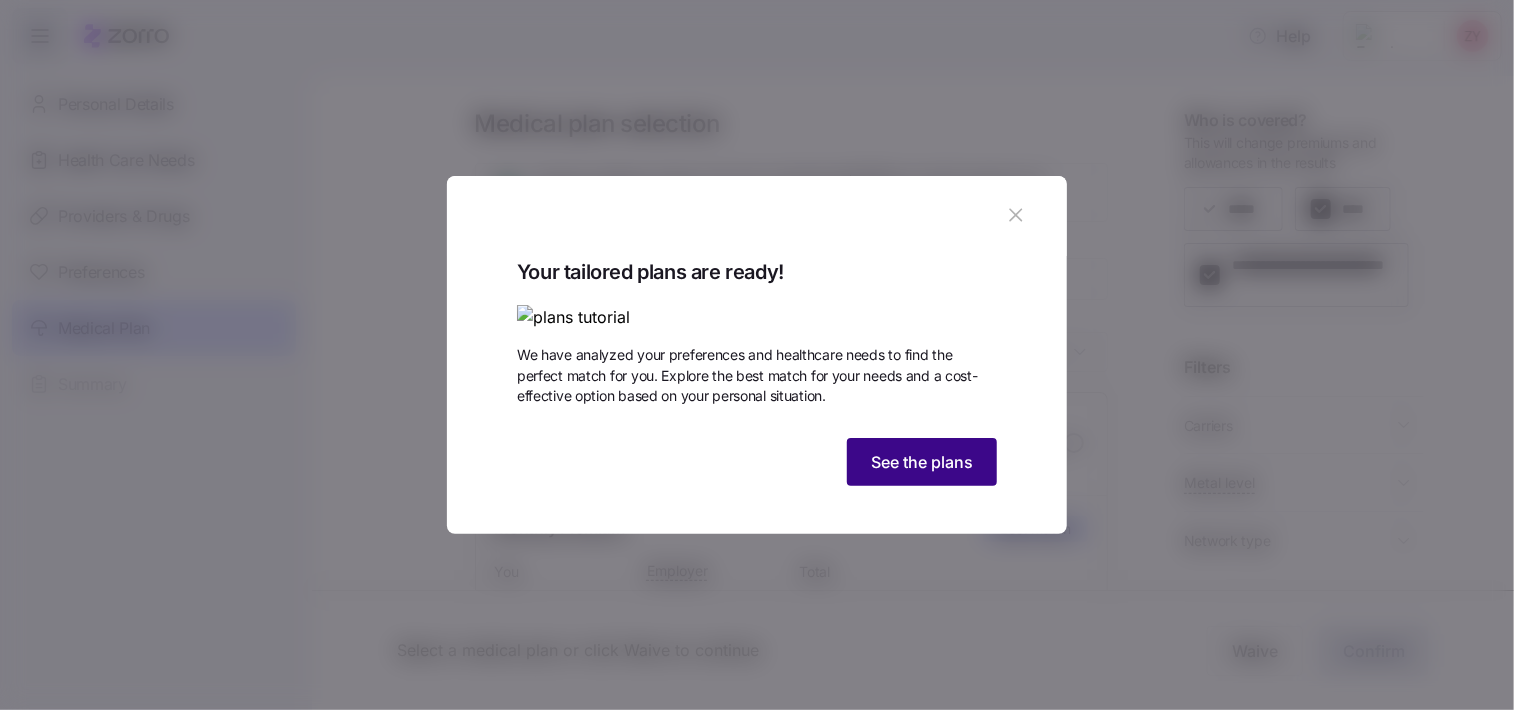 click on "See the plans" at bounding box center [922, 462] 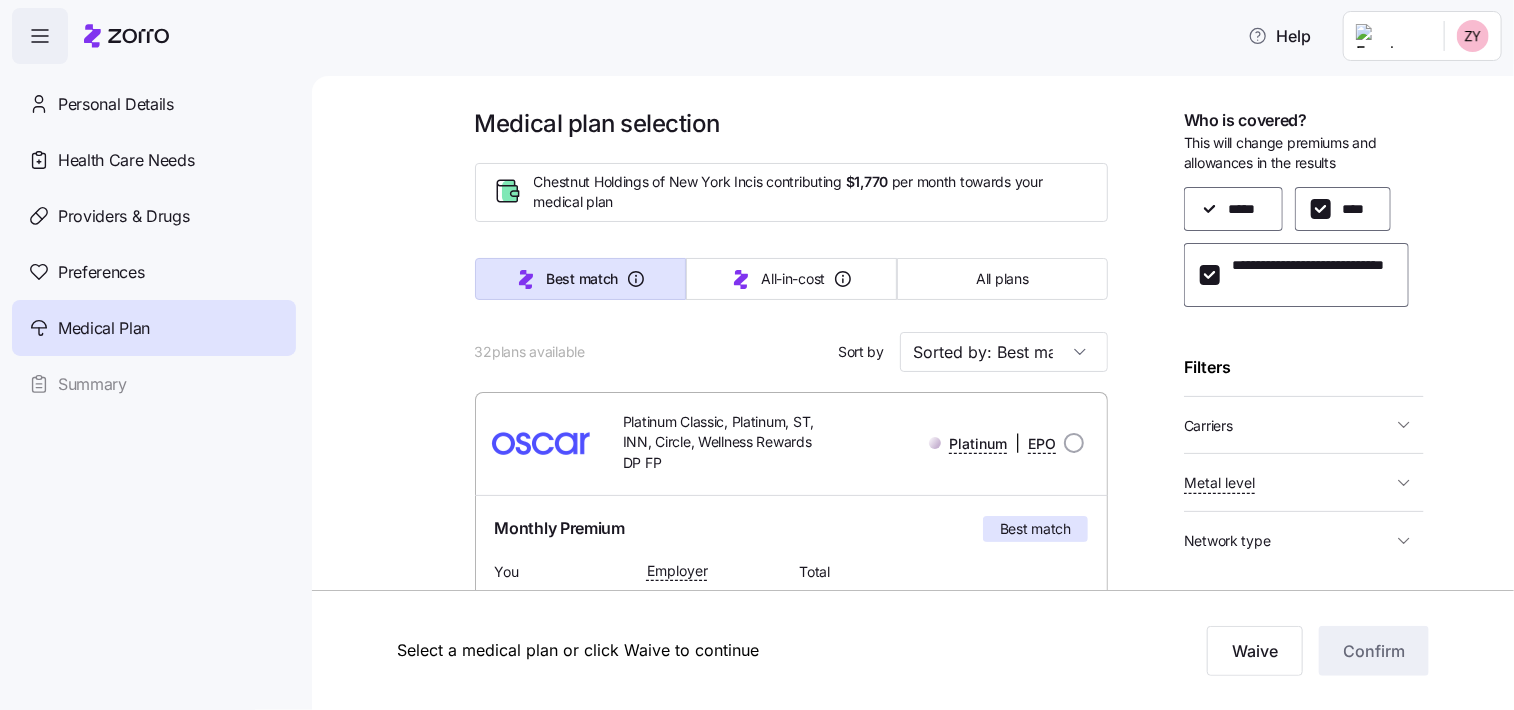 click on "Carriers" at bounding box center (1208, 426) 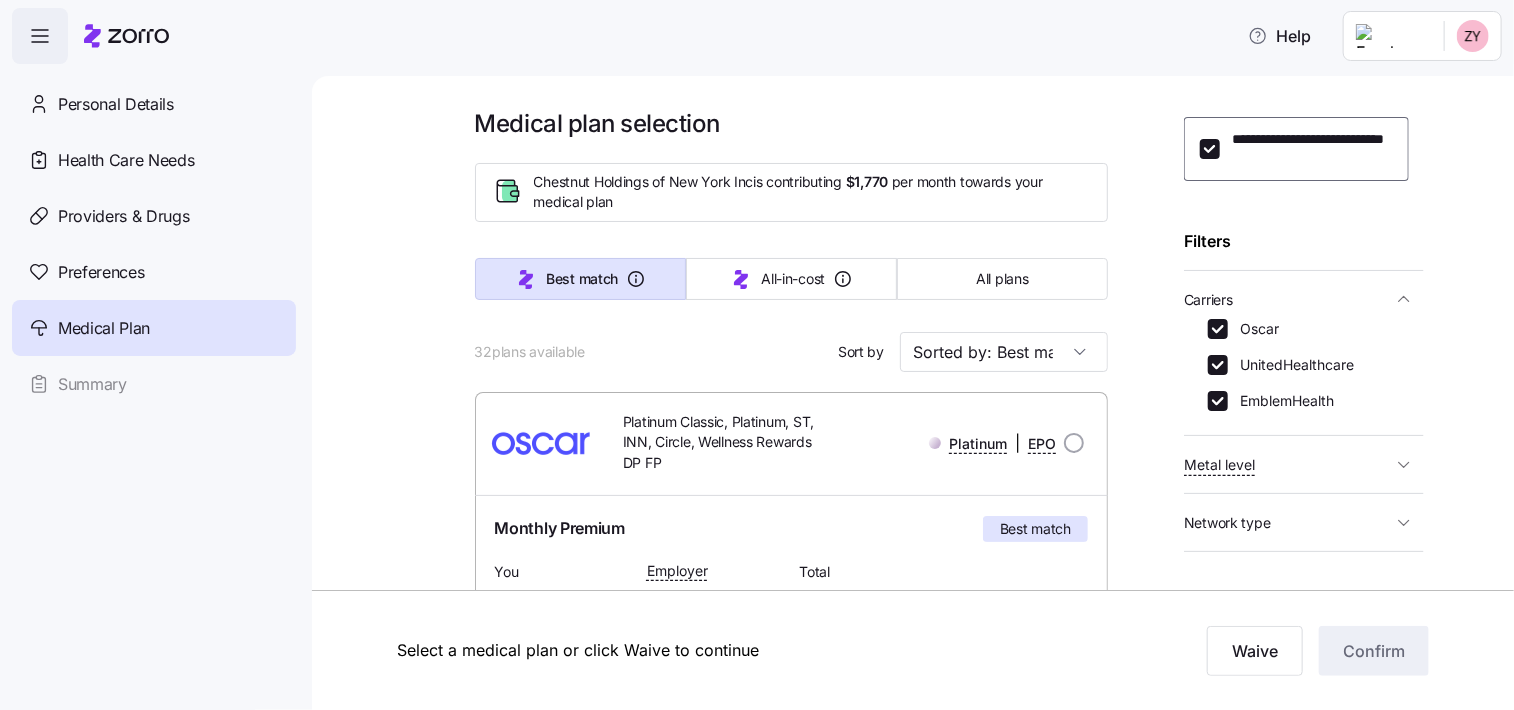 scroll, scrollTop: 100, scrollLeft: 0, axis: vertical 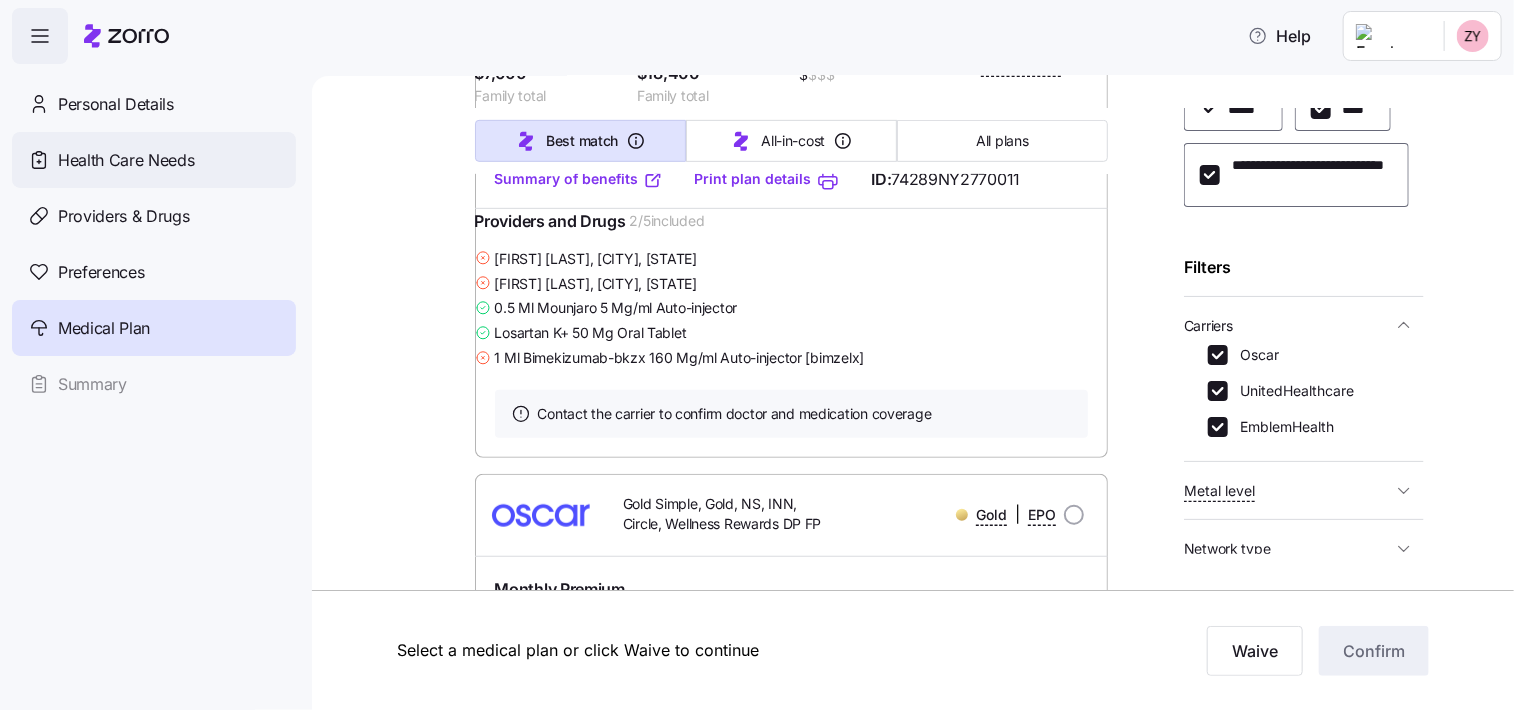 click on "Health Care Needs" at bounding box center (126, 160) 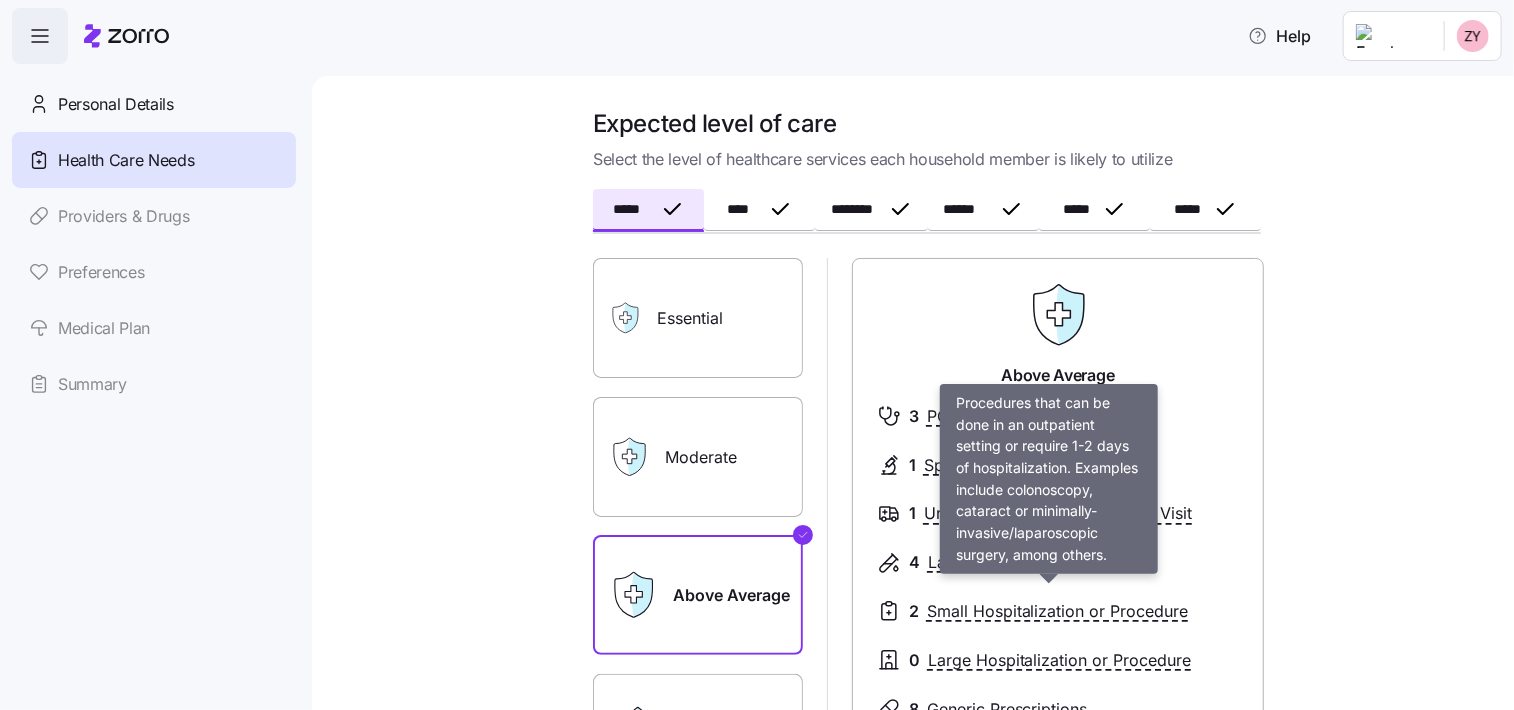 scroll, scrollTop: 100, scrollLeft: 0, axis: vertical 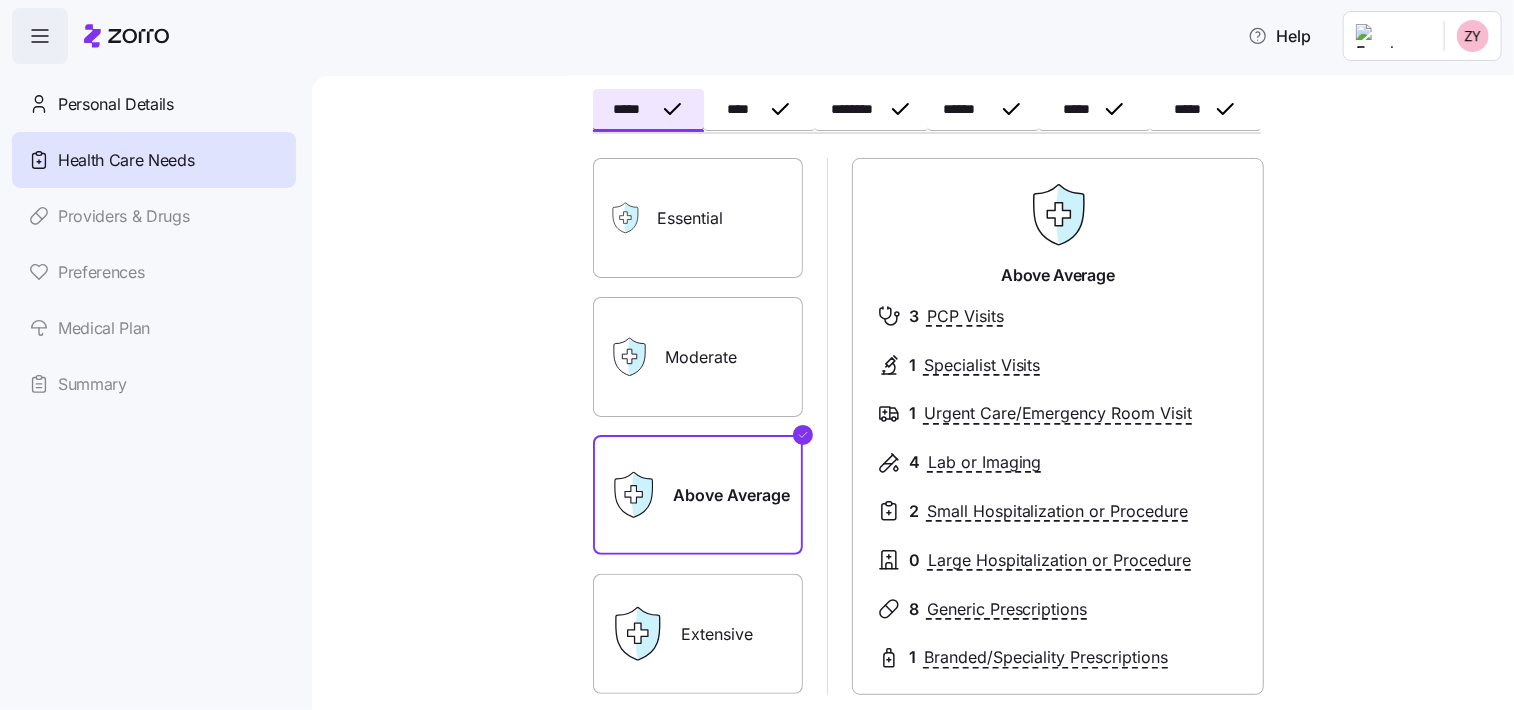 click on "Moderate" at bounding box center [698, 357] 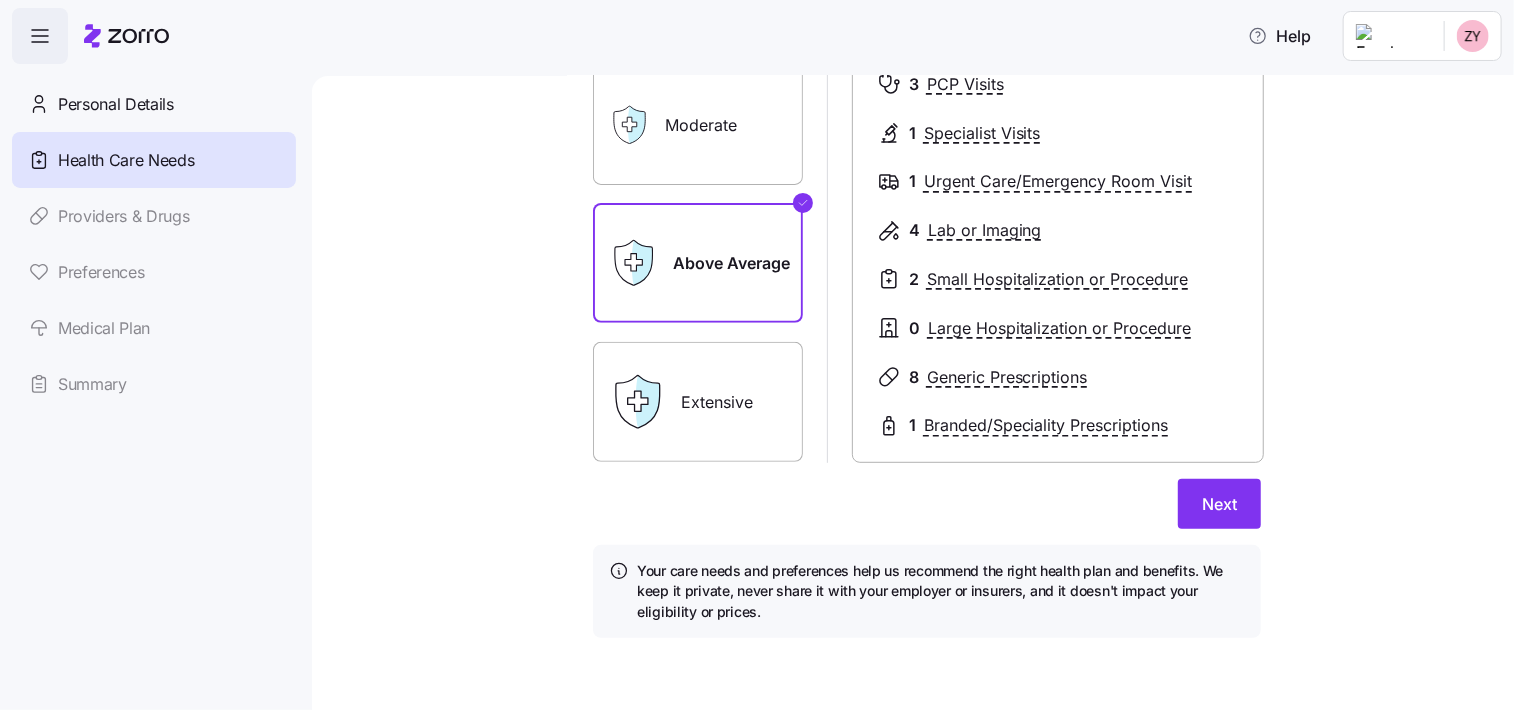 click on "Moderate" at bounding box center (698, 125) 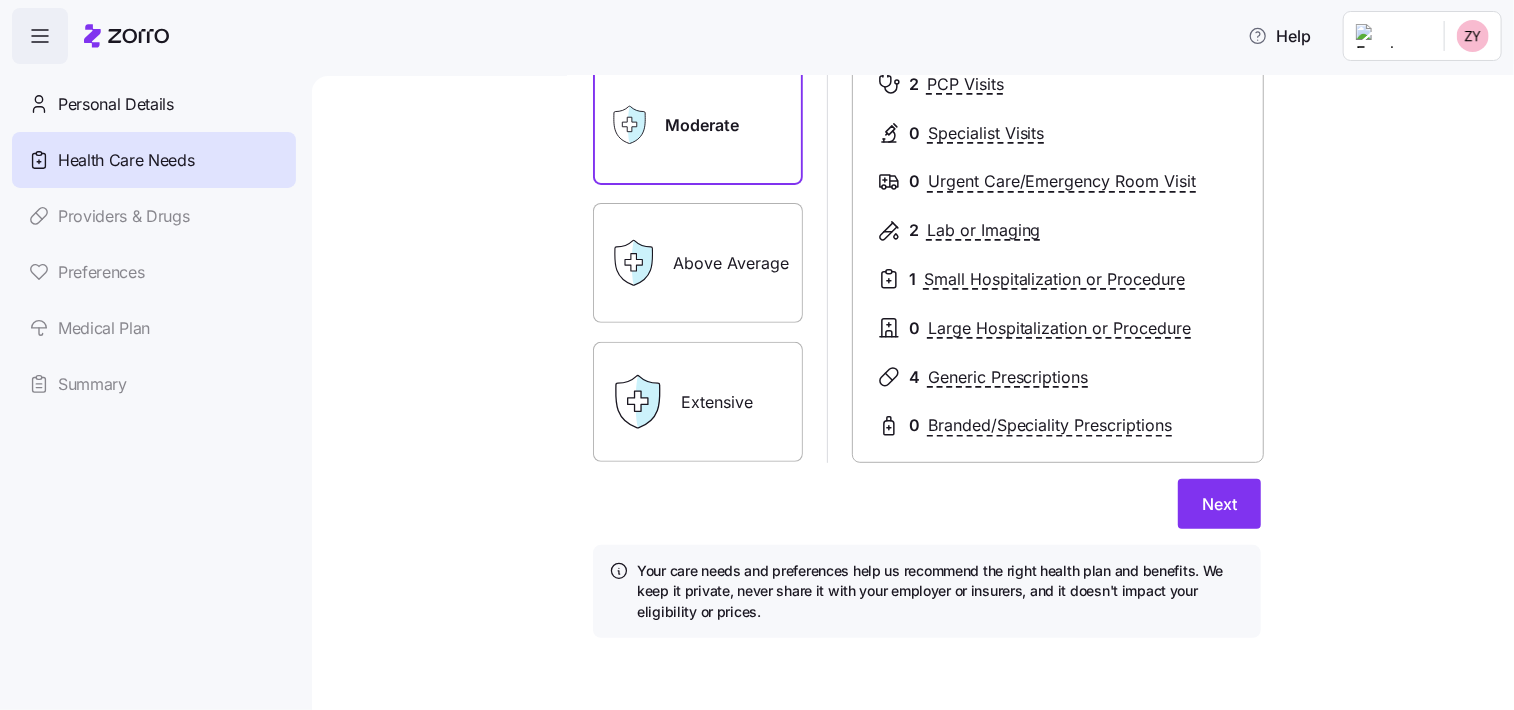 click on "Above Average" at bounding box center (698, 263) 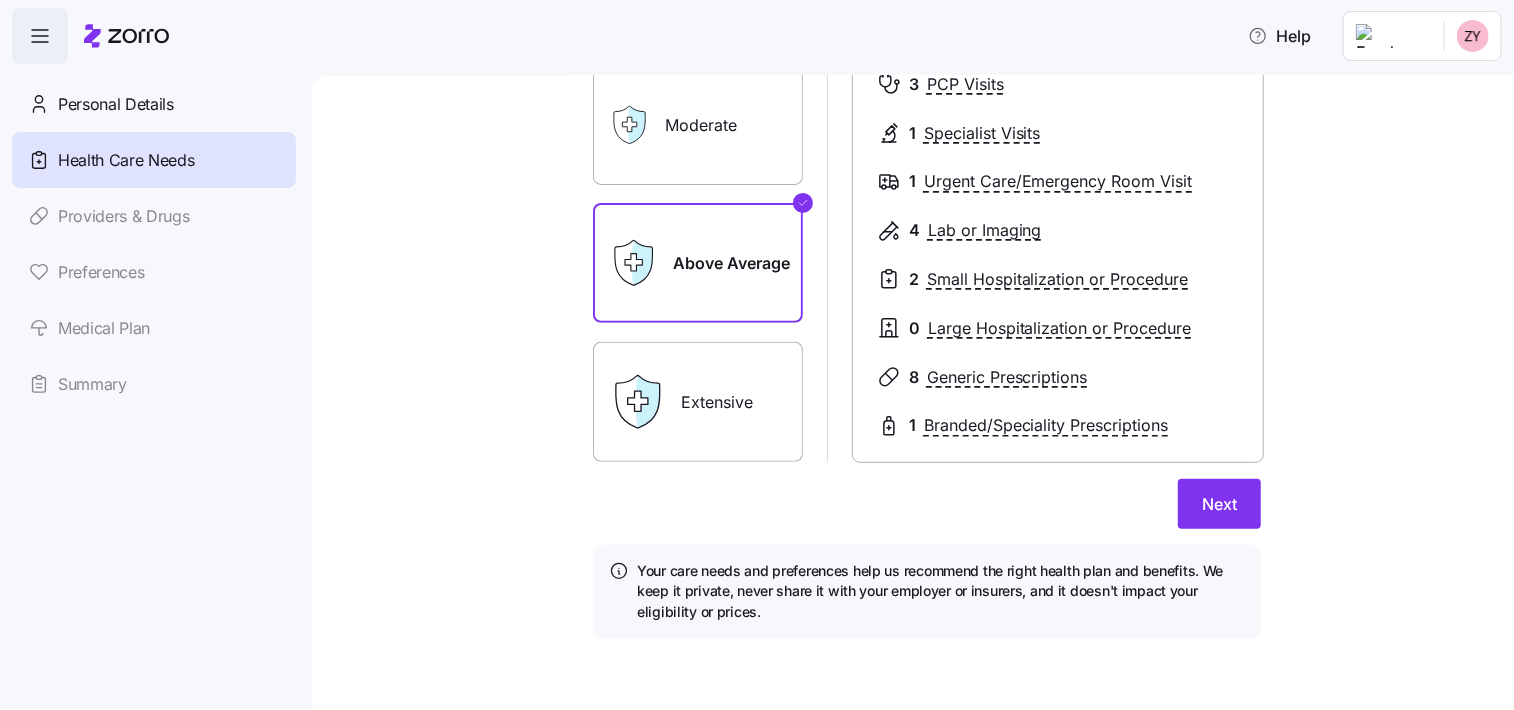 click on "Providers & Drugs" at bounding box center [154, 216] 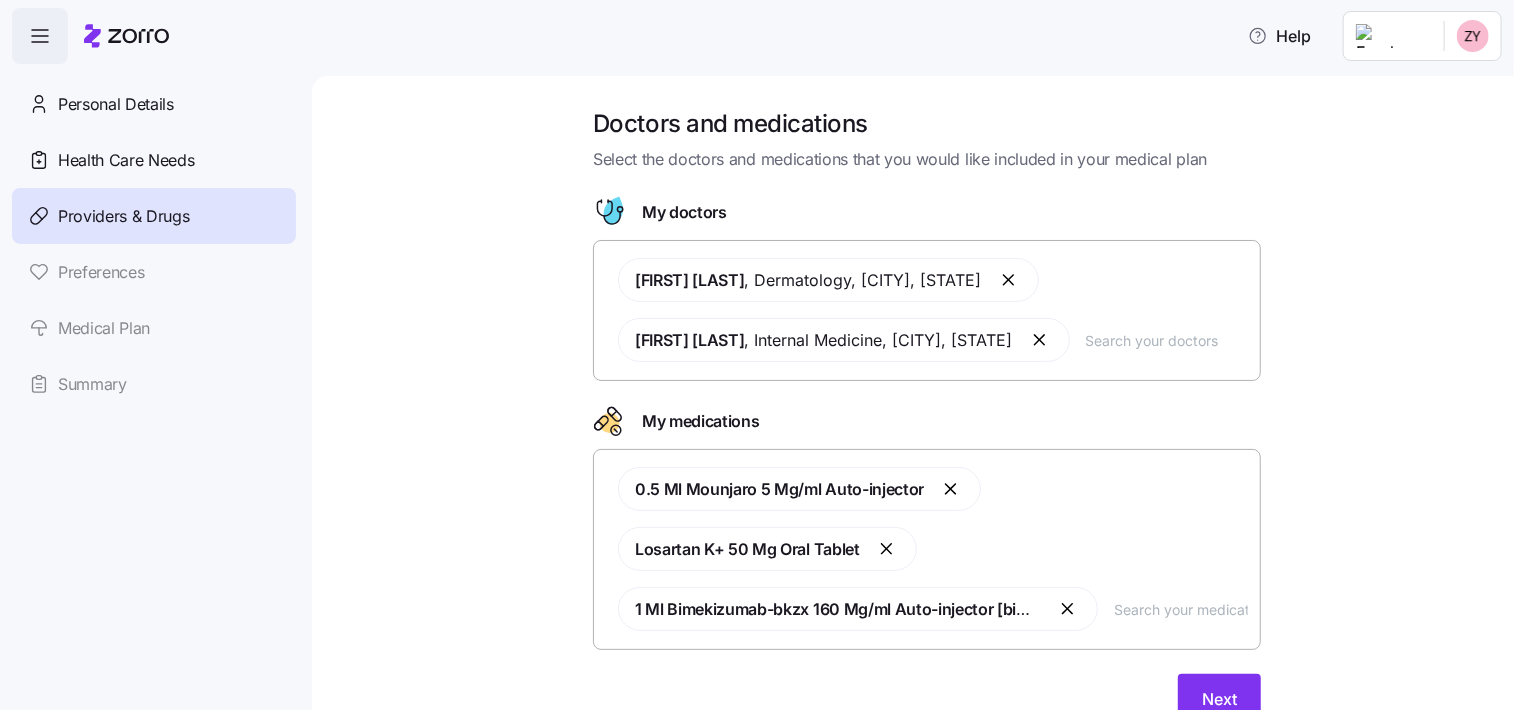 scroll, scrollTop: 84, scrollLeft: 0, axis: vertical 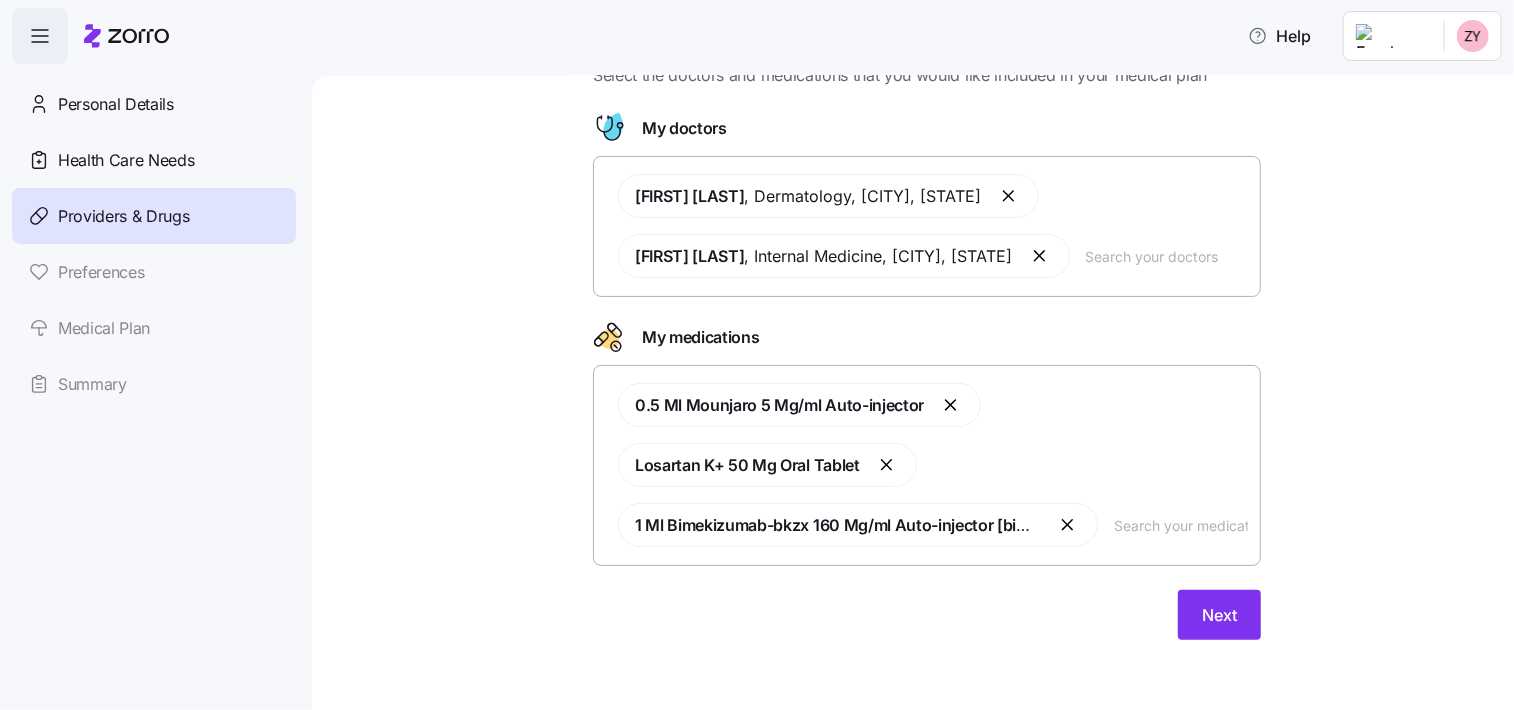 click on "0.5 Ml Mounjaro 5 Mg/ml Auto-injector Losartan K+ 50 Mg Oral Tablet 1 Ml Bimekizumab-bkzx 160 Mg/ml Auto-injector [bimzelx]" at bounding box center [927, 465] 